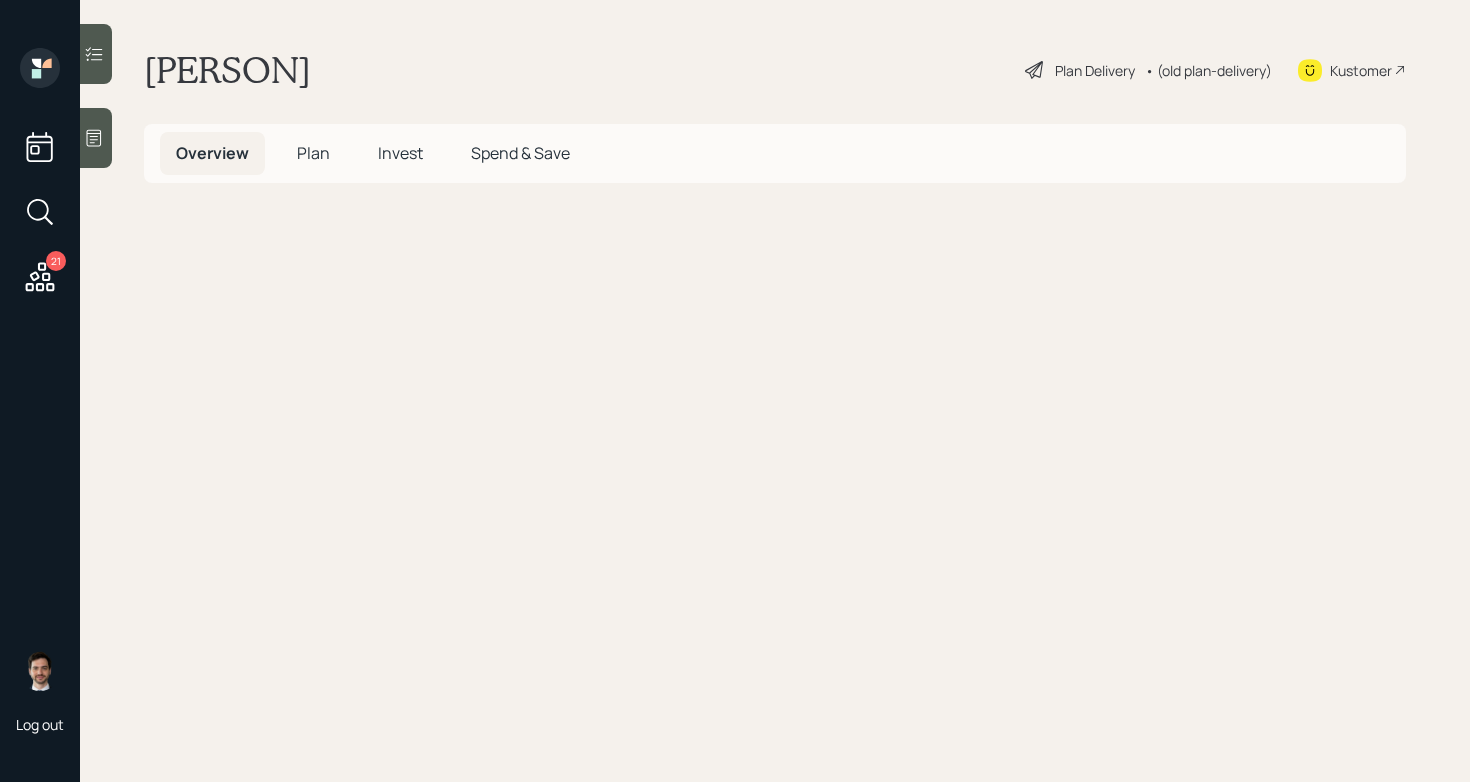 scroll, scrollTop: 0, scrollLeft: 0, axis: both 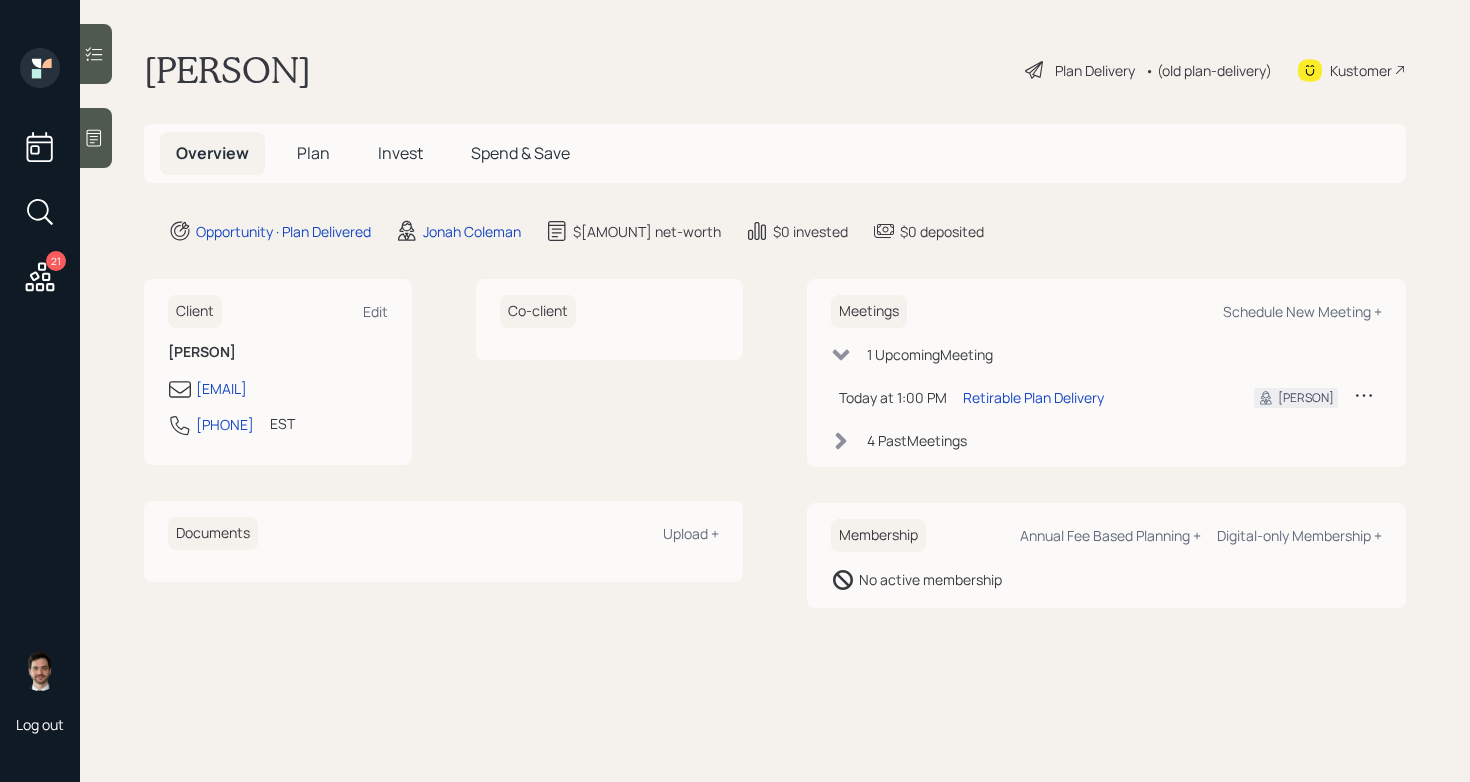 click on "Plan Delivery" at bounding box center (1095, 70) 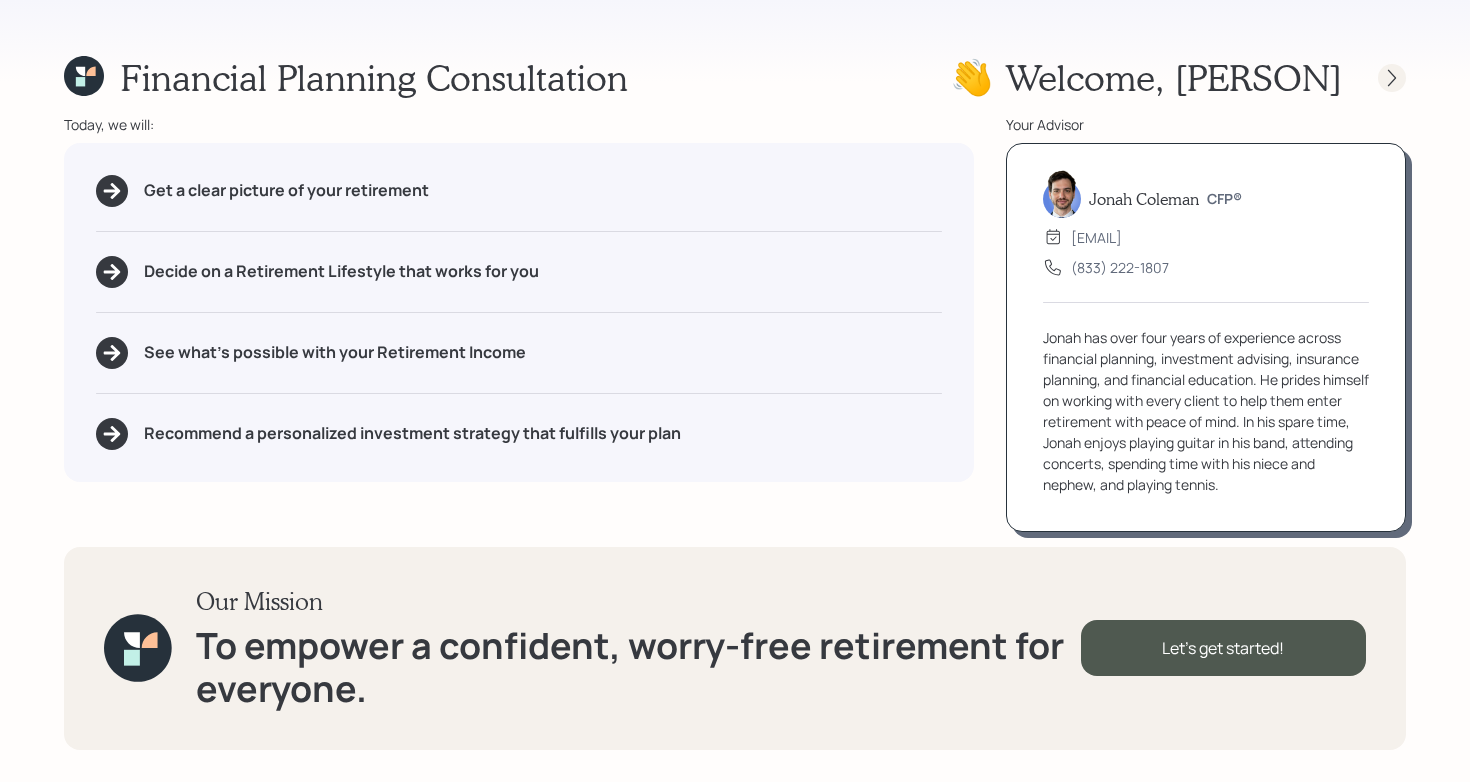 click 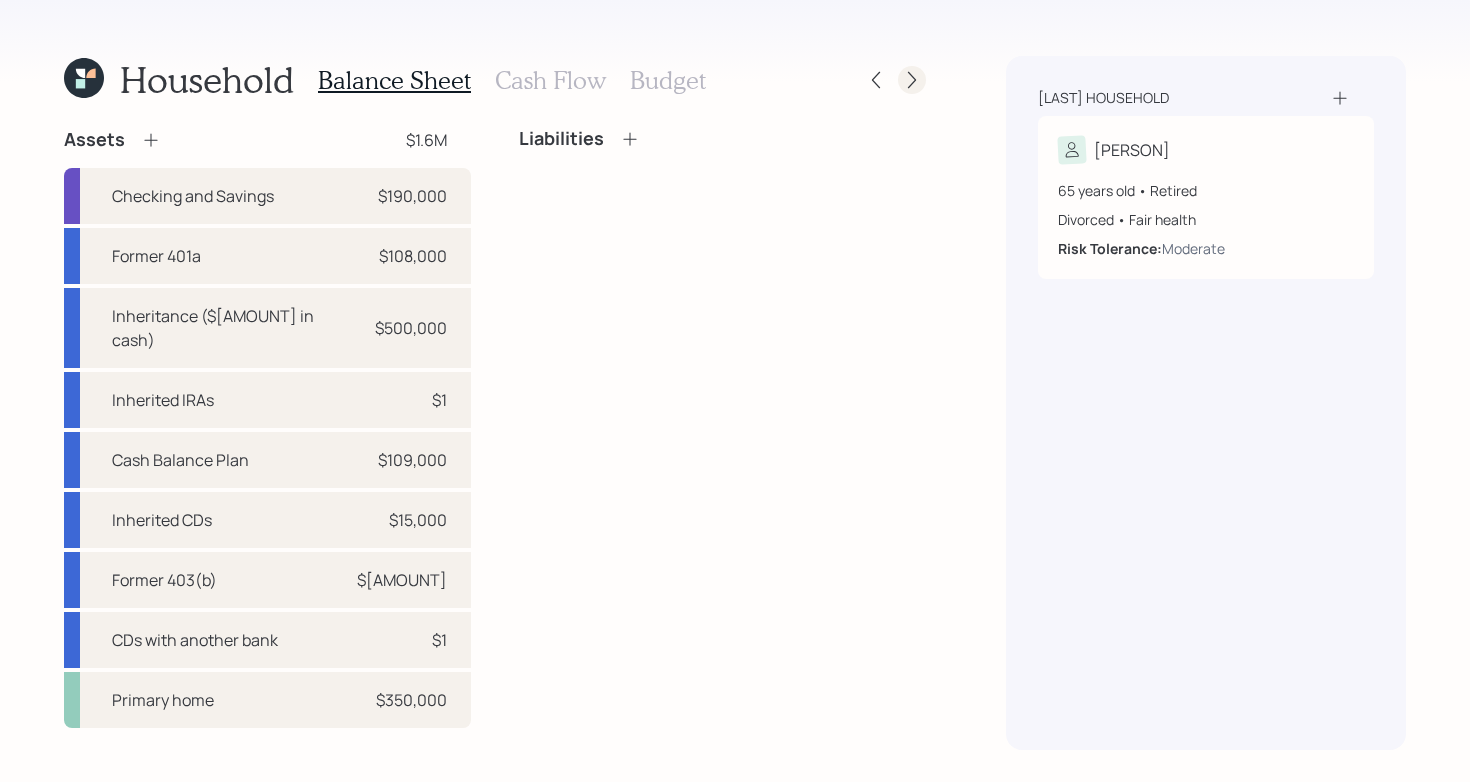 click 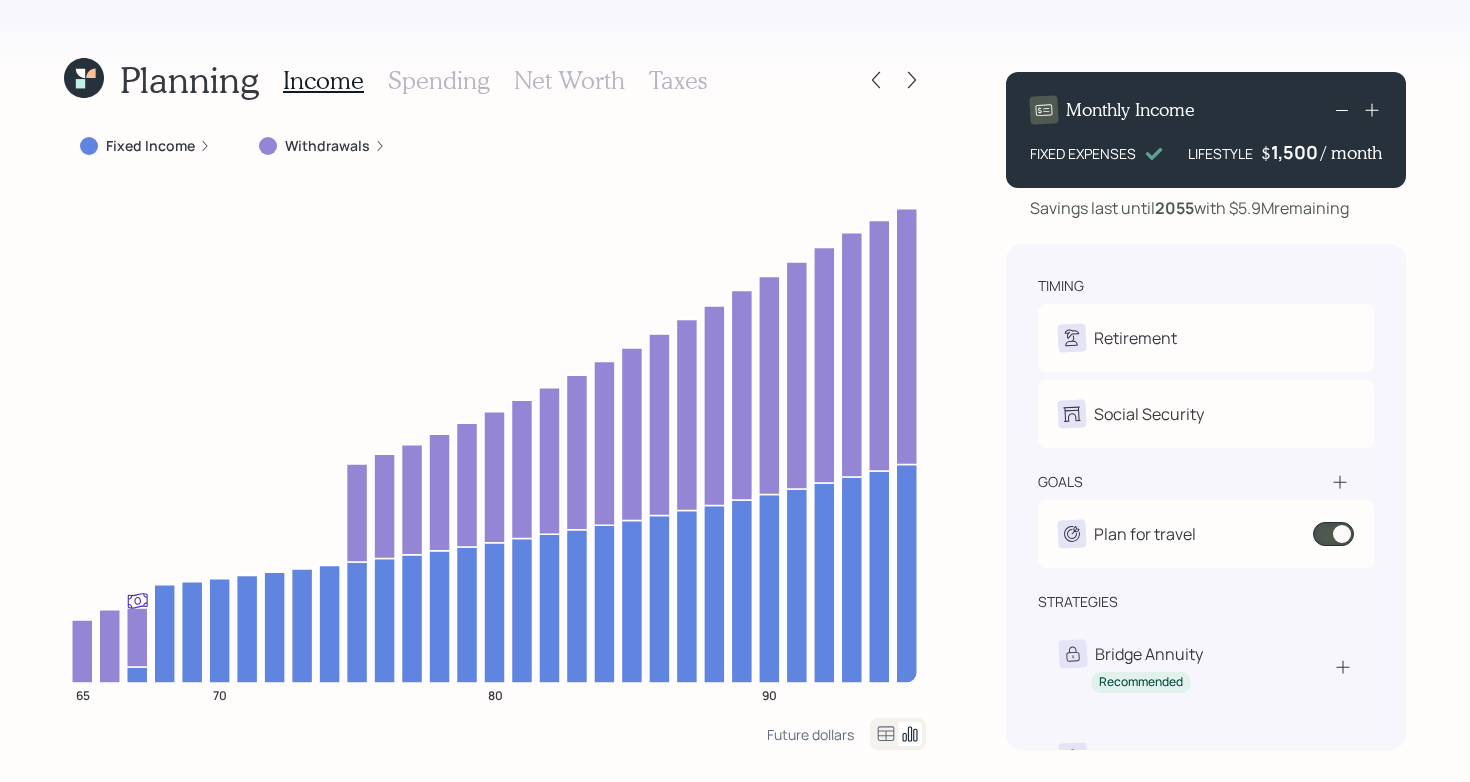 click 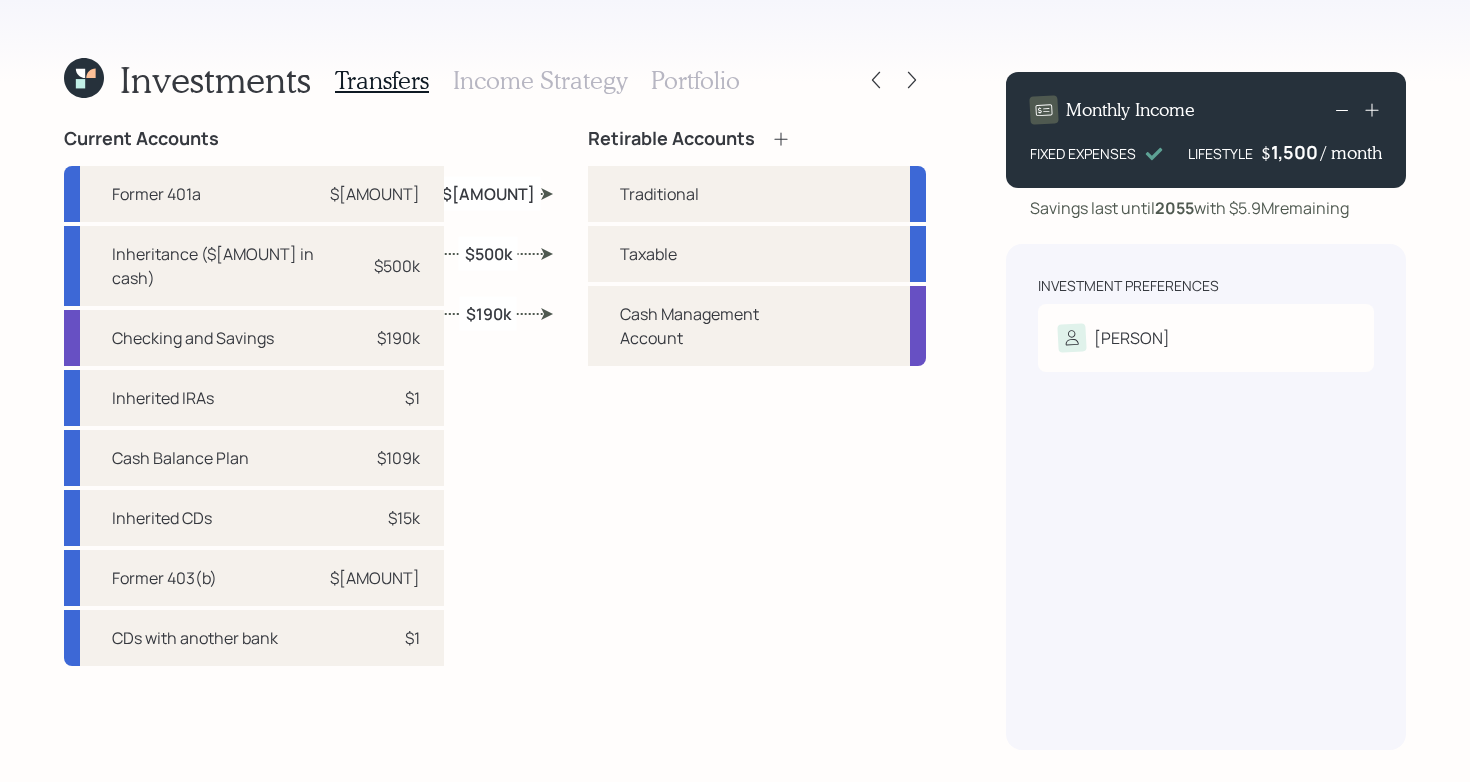 click on "Retirable Accounts Traditional Taxable Cash Management Account" at bounding box center [757, 439] 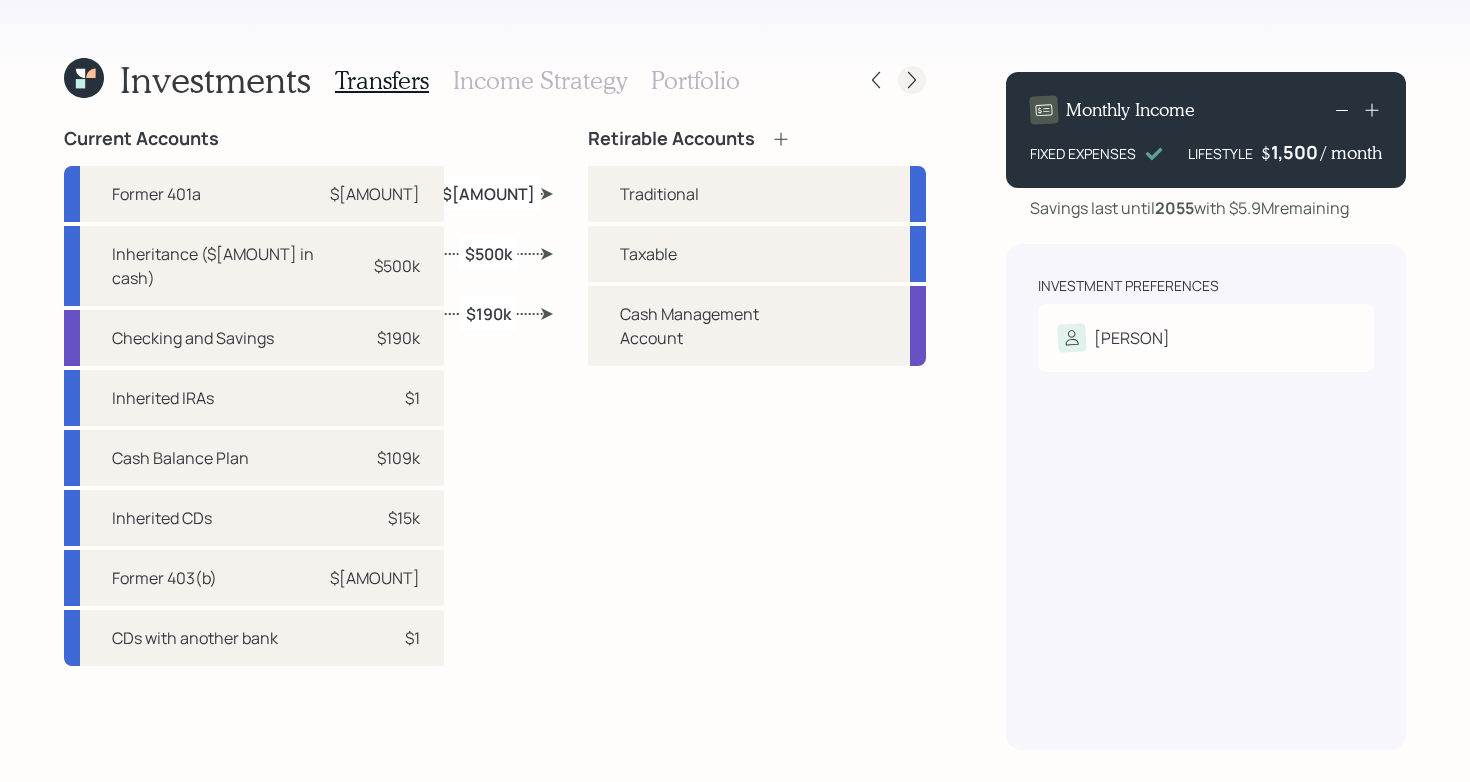 click 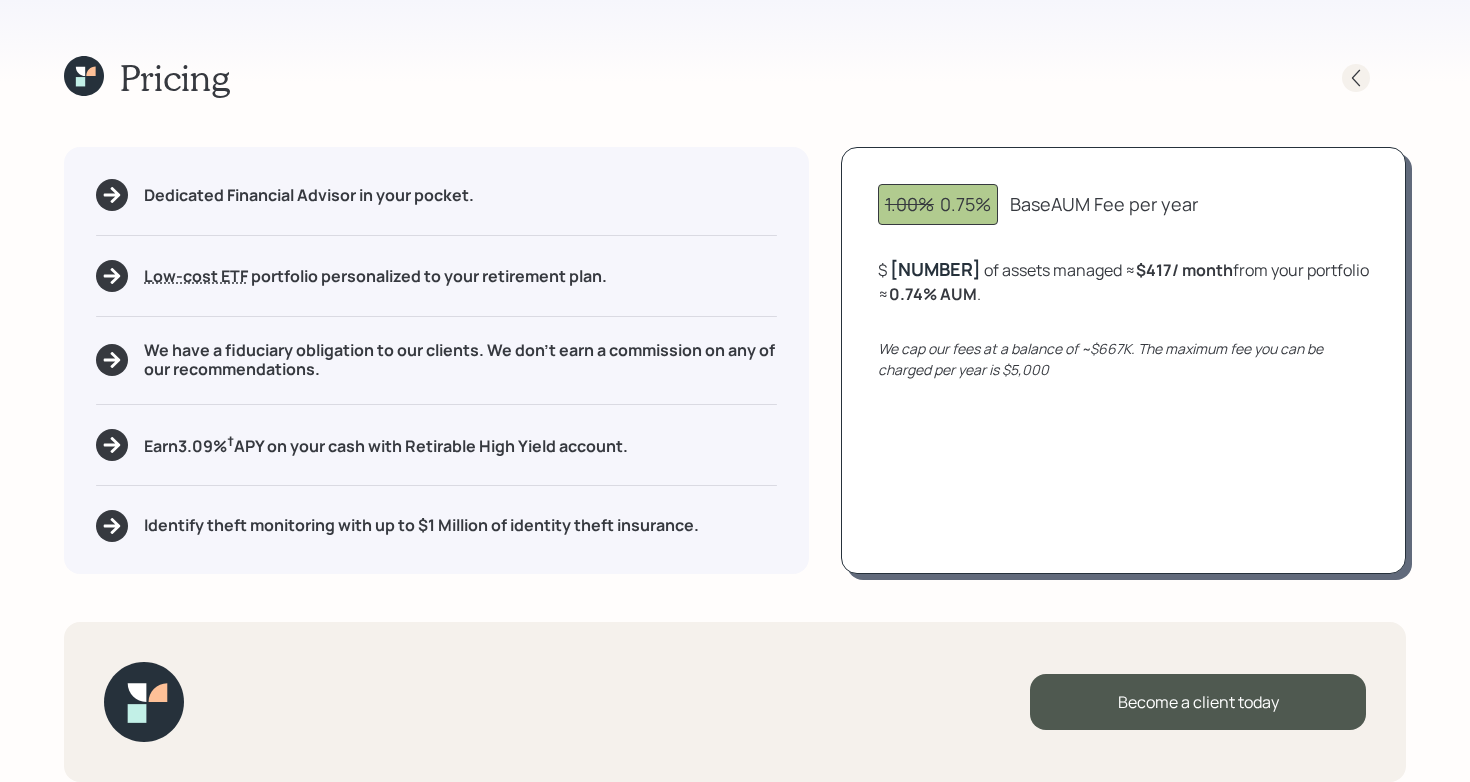 click 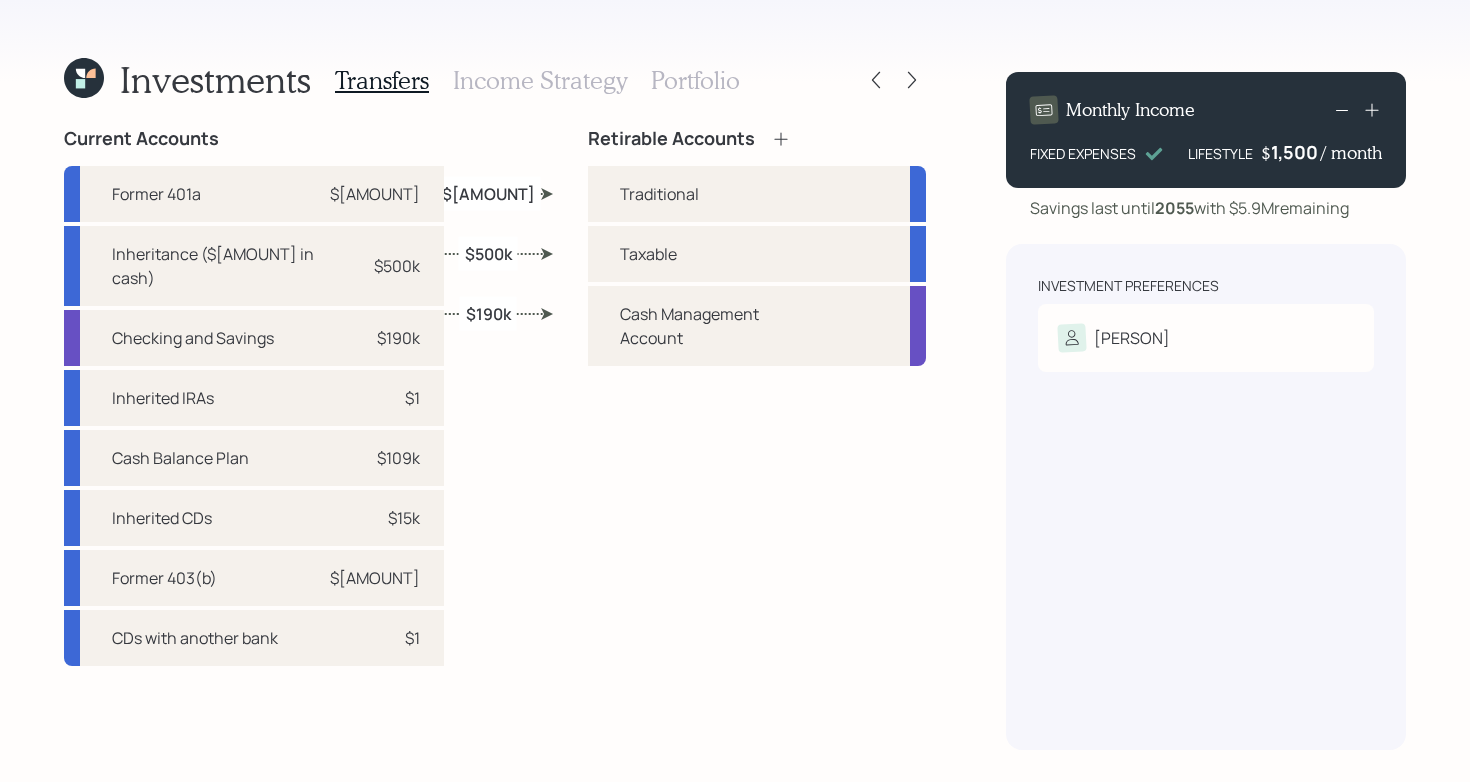 click 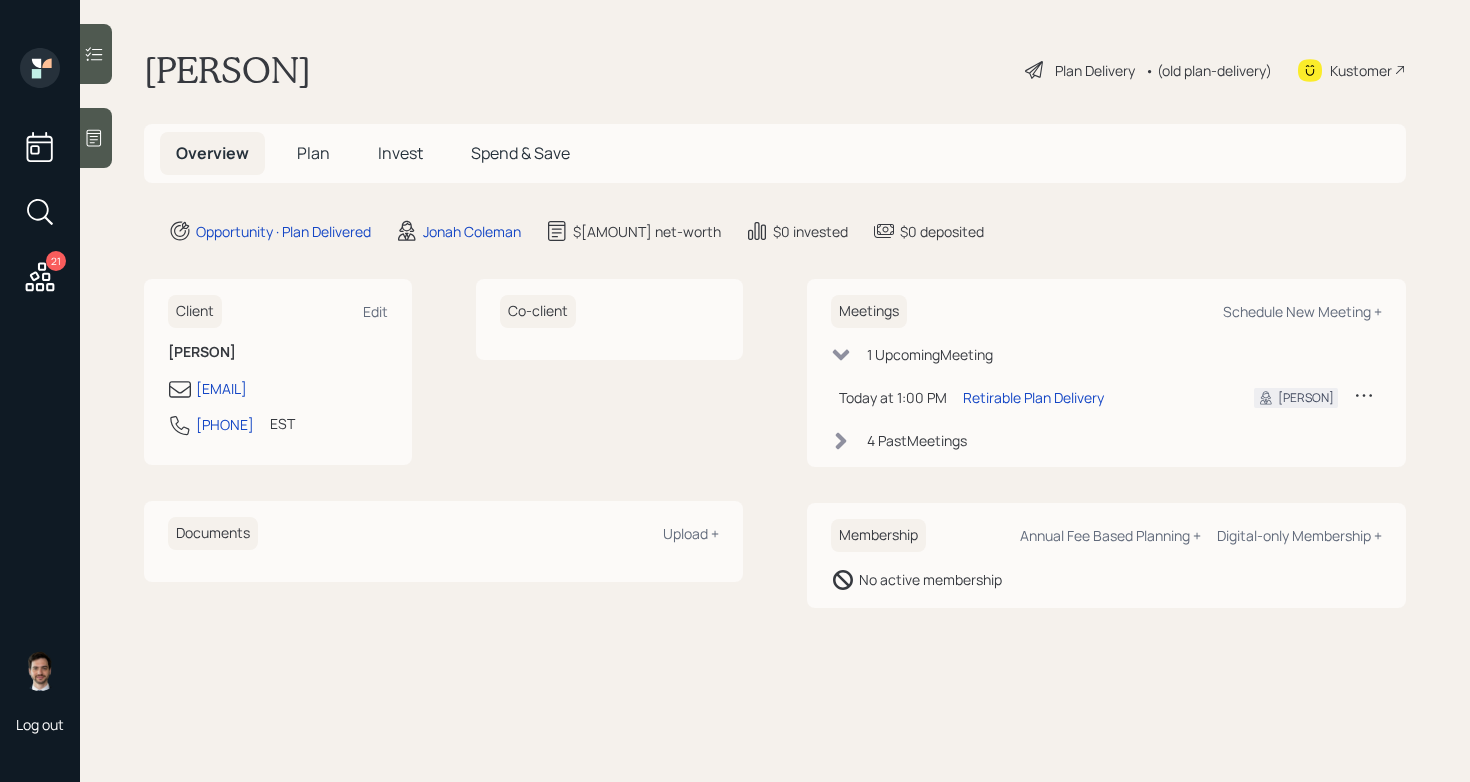 click on "Plan" at bounding box center (313, 153) 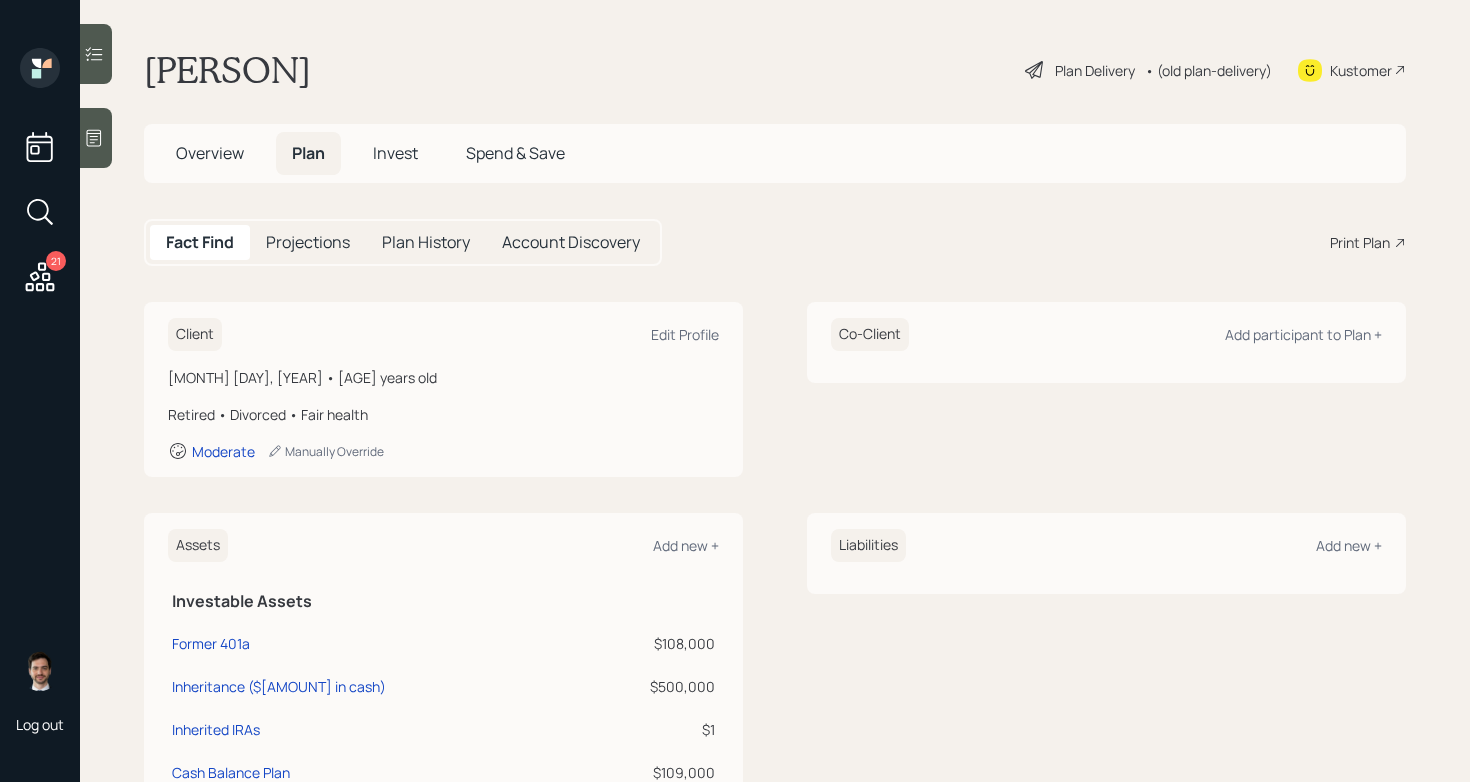 click on "[PERSON] Plan Delivery • (old plan-delivery) Kustomer Overview Plan Invest Spend & Save Fact Find Projections Plan History Account Discovery Print Plan Client Edit Profile [MONTH] [DAY], [YEAR] • [AGE] years old Retired • Divorced • Fair health Moderate Manually Override Co-Client Add participant to Plan + Assets Add new + Investable Assets Former 401a $[AMOUNT] Inheritance ($[AMOUNT] in cash) $[AMOUNT] Inherited IRAs $[AMOUNT] Cash Balance Plan $[AMOUNT] Inherited CDs $[AMOUNT] Checking and Savings $[AMOUNT] Former 403(b) $[AMOUNT] CDs with another bank $[AMOUNT] Properties Primary home $[AMOUNT] Liabilities Add new + Incomes Add new + Fixed Income Social Security $[AMOUNT] PIA, starting at age 67 Employment Full-time work Add Expenses Add new + Housing PA Annual Insurance & HOA $[AMOUNT] PA Annual Property Taxes $[AMOUNT] Goals Plan for travel $[AMOUNT] per year every year starting in 2026 Living Expenses Post Retirement Living Expense $[AMOUNT] Pre Retirement Living Expense Add Healthcare Costs $[AMOUNT]" at bounding box center (775, 391) 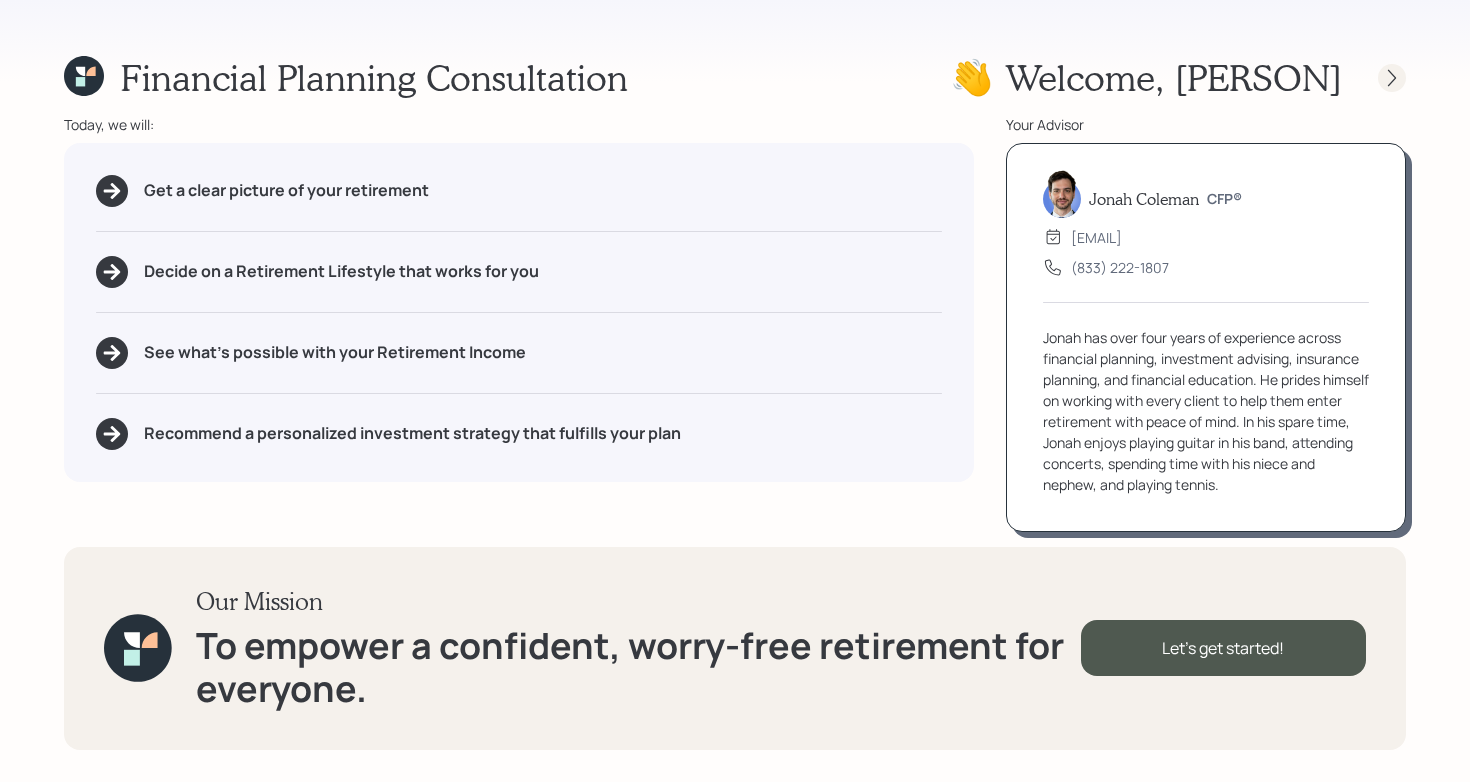 click at bounding box center [1392, 78] 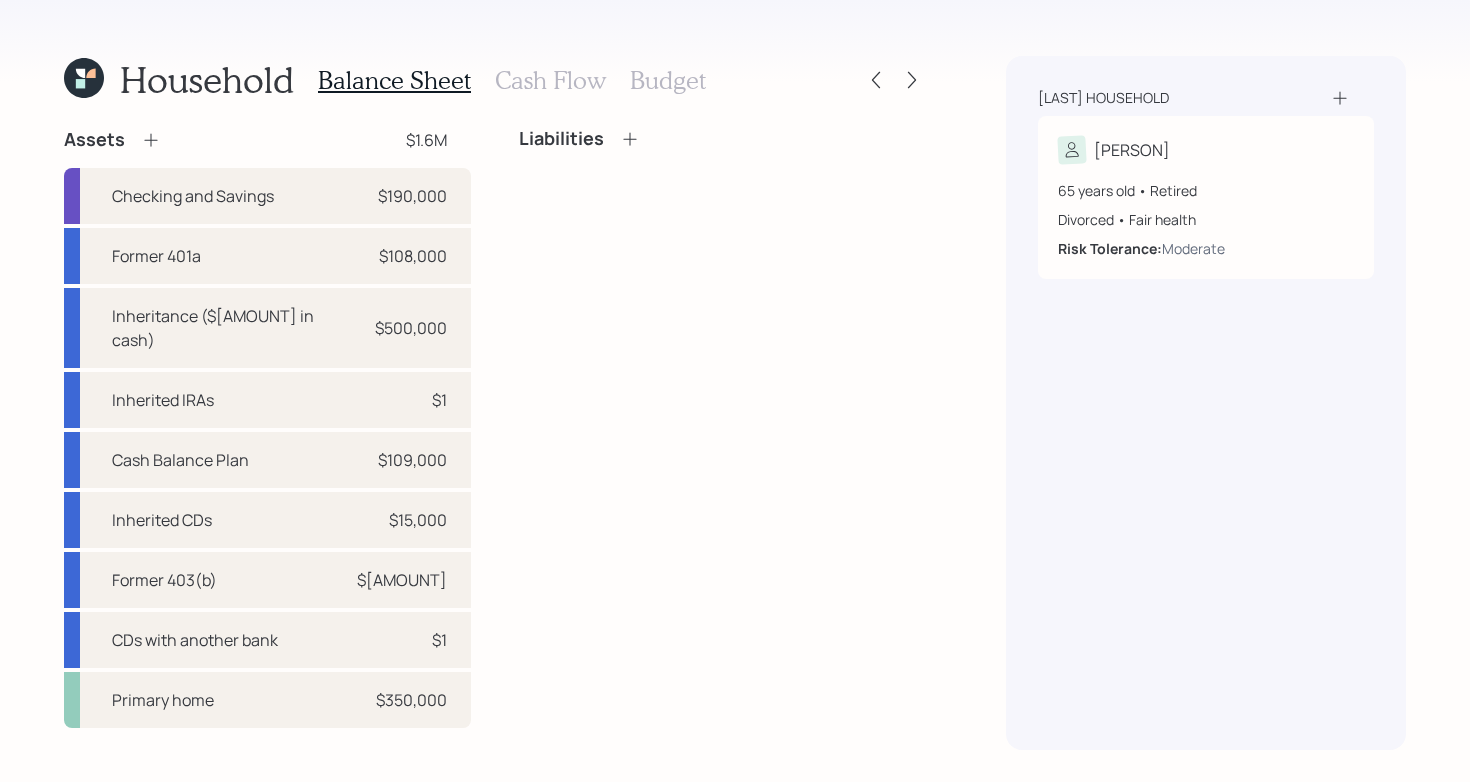 click on "Cash Flow" at bounding box center [550, 80] 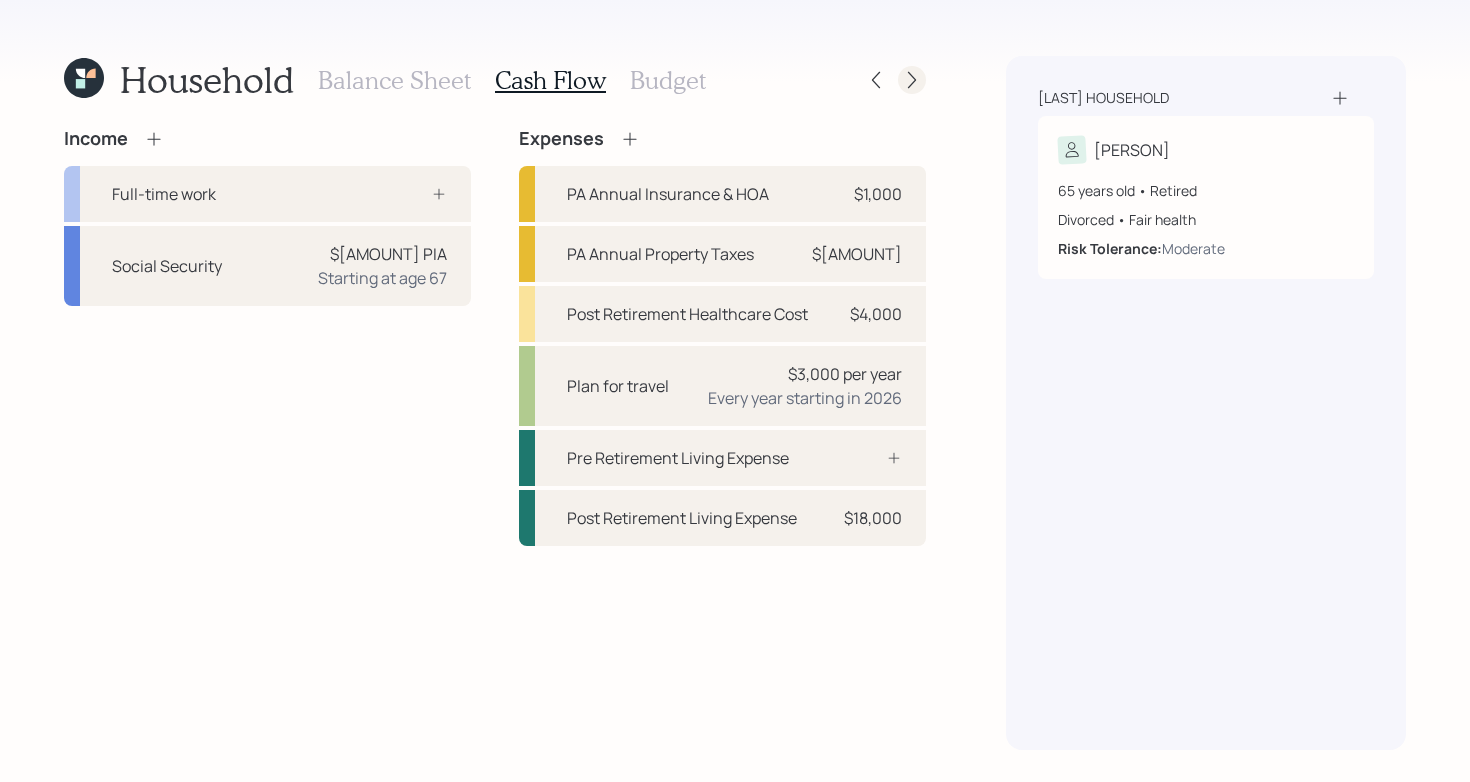 click 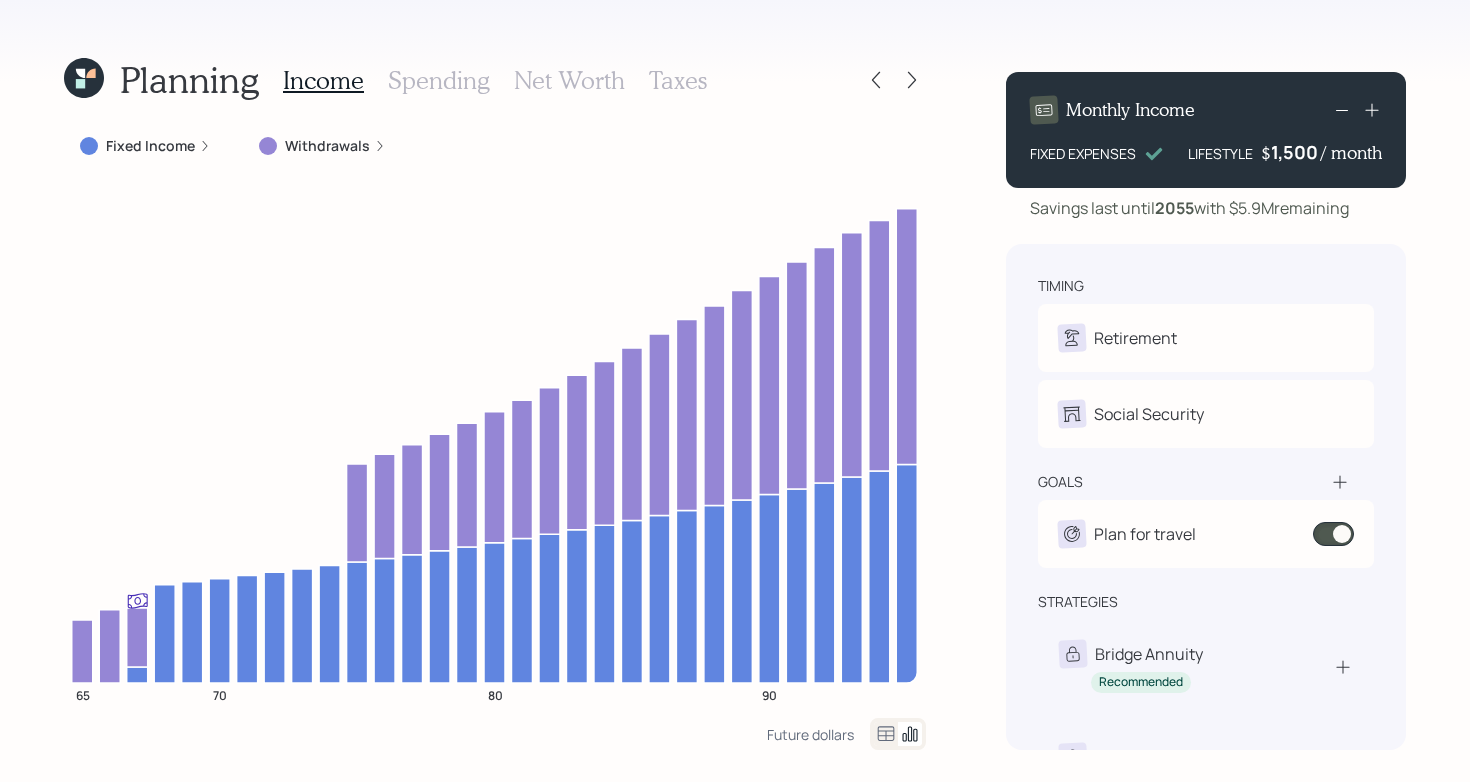 click on "Fixed Income" at bounding box center (150, 146) 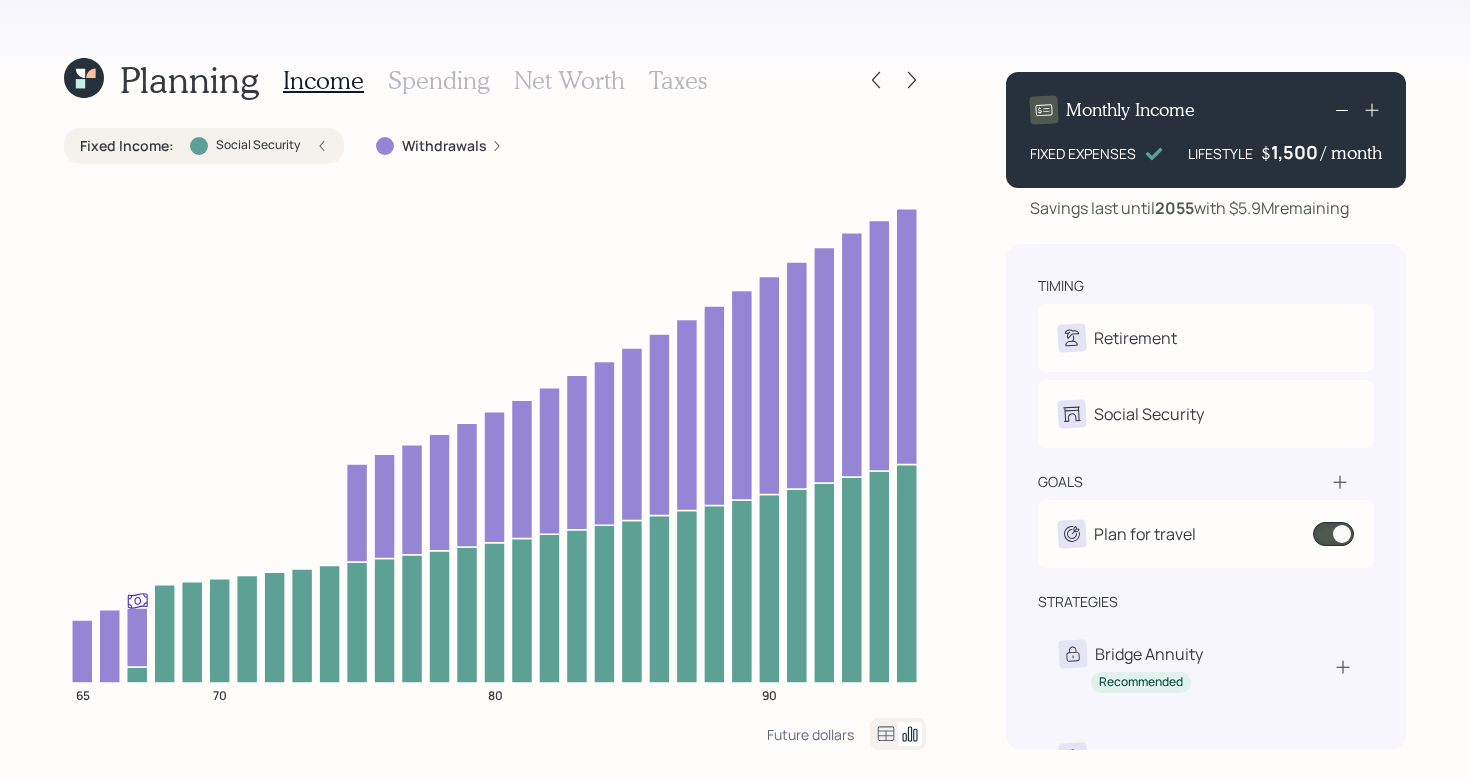click on "Fixed Income :" at bounding box center (127, 146) 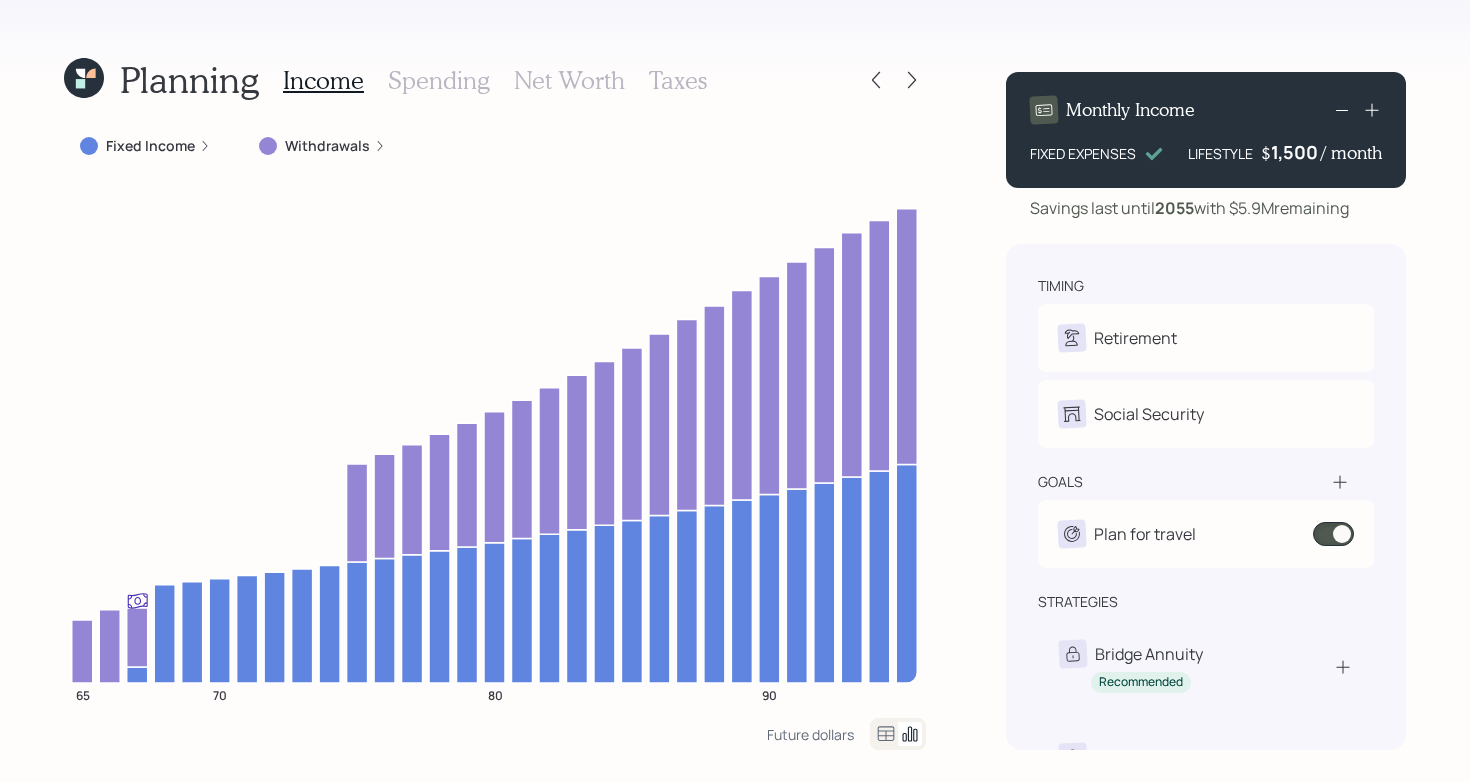 click on "Fixed Income" at bounding box center [150, 146] 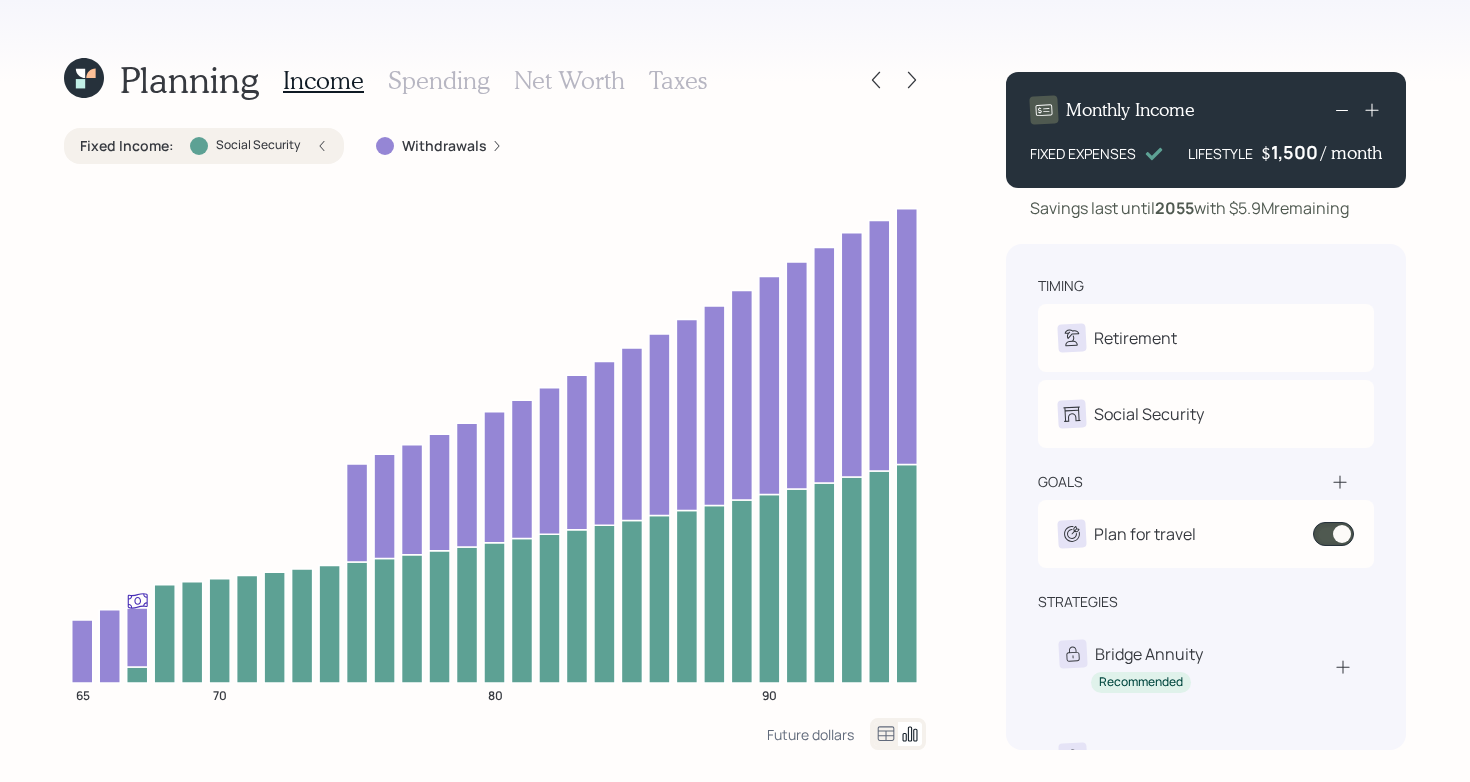 click on "Fixed Income :" at bounding box center (127, 146) 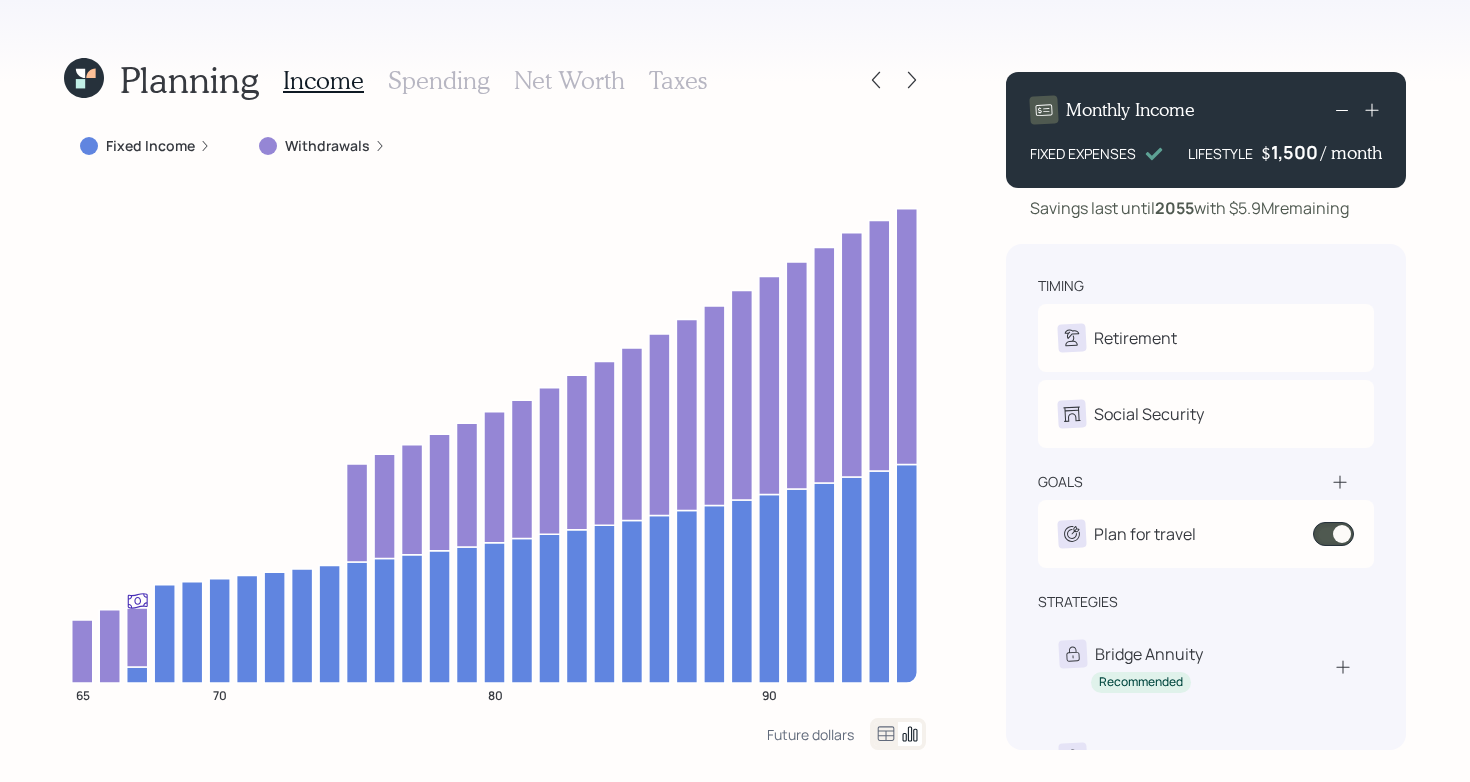 click on "Fixed Income" at bounding box center (150, 146) 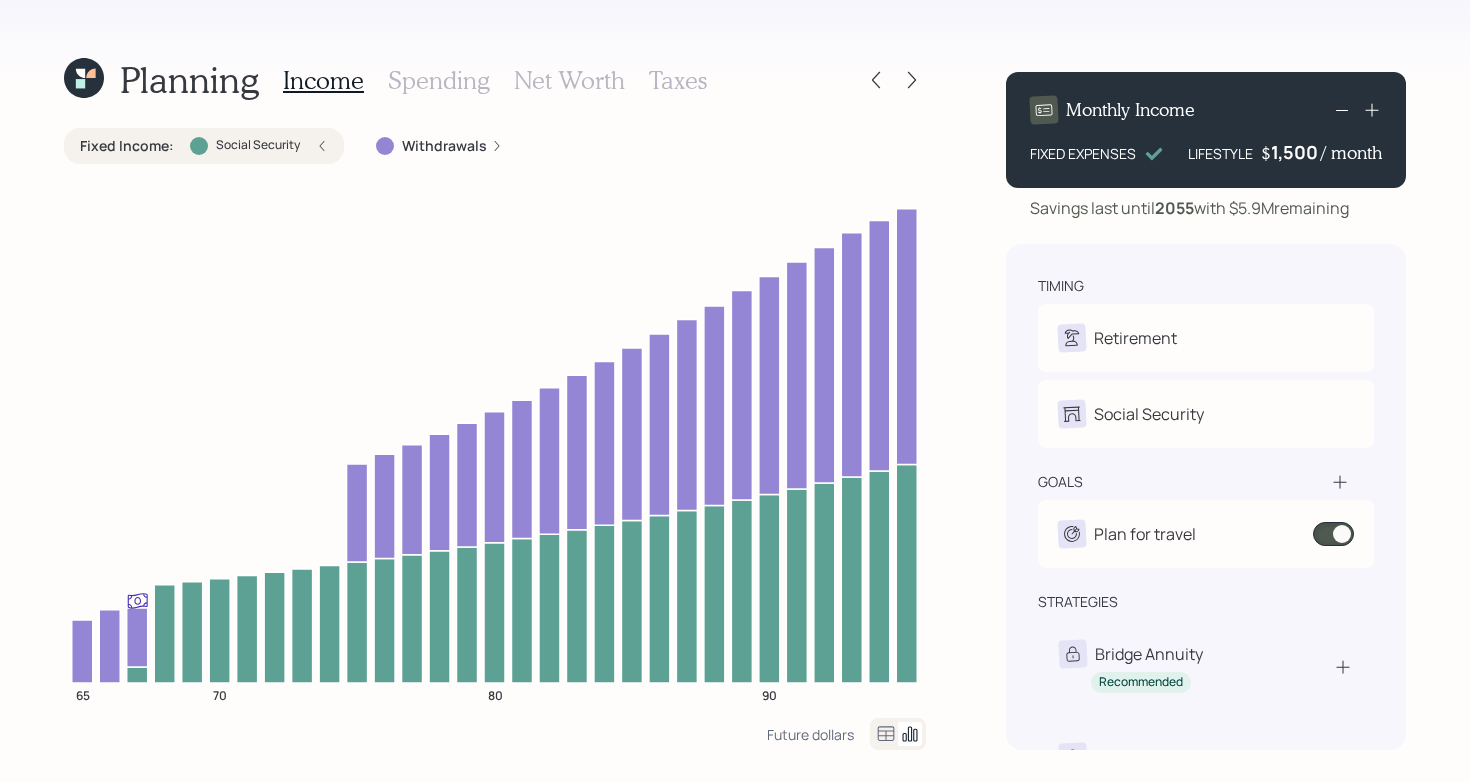 click on "Fixed Income :" at bounding box center (127, 146) 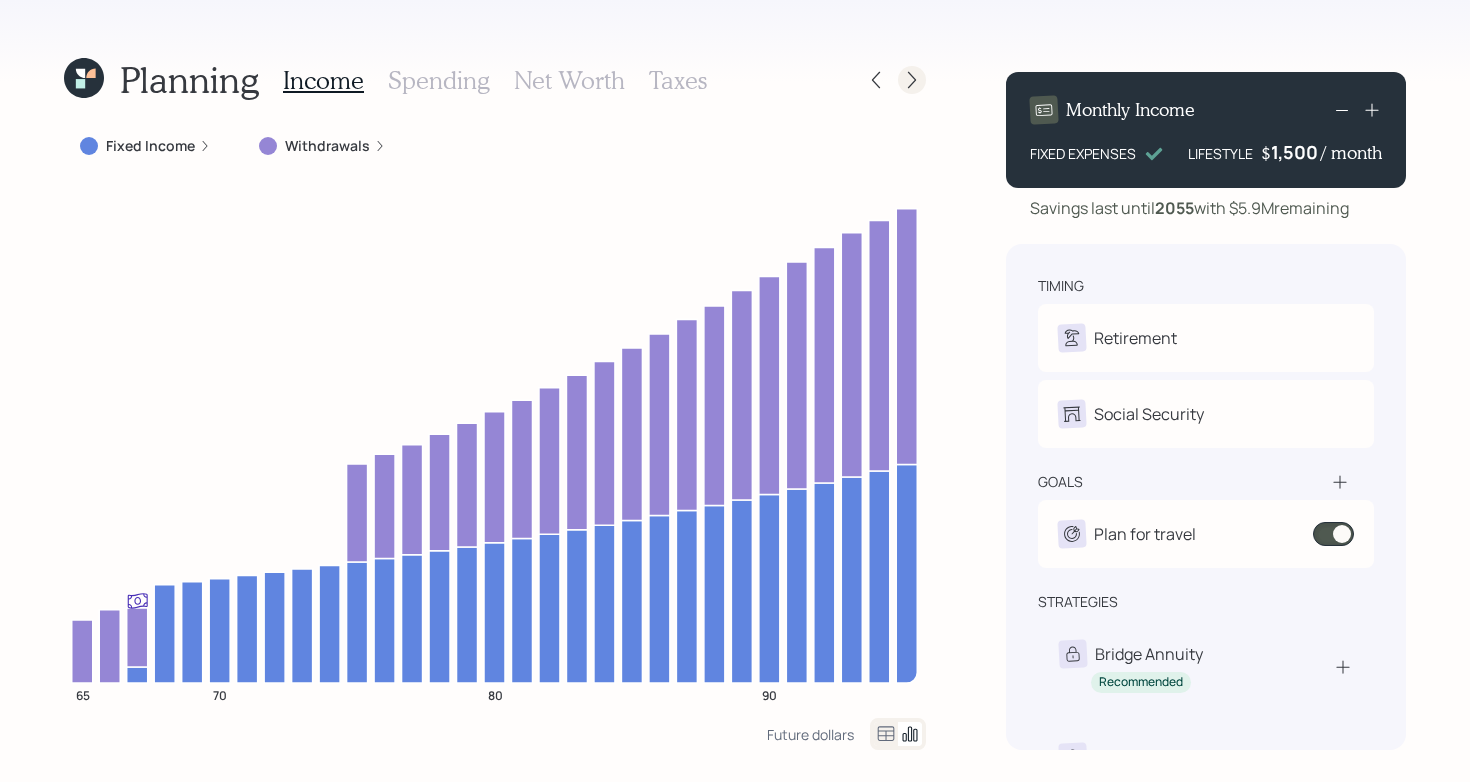 click 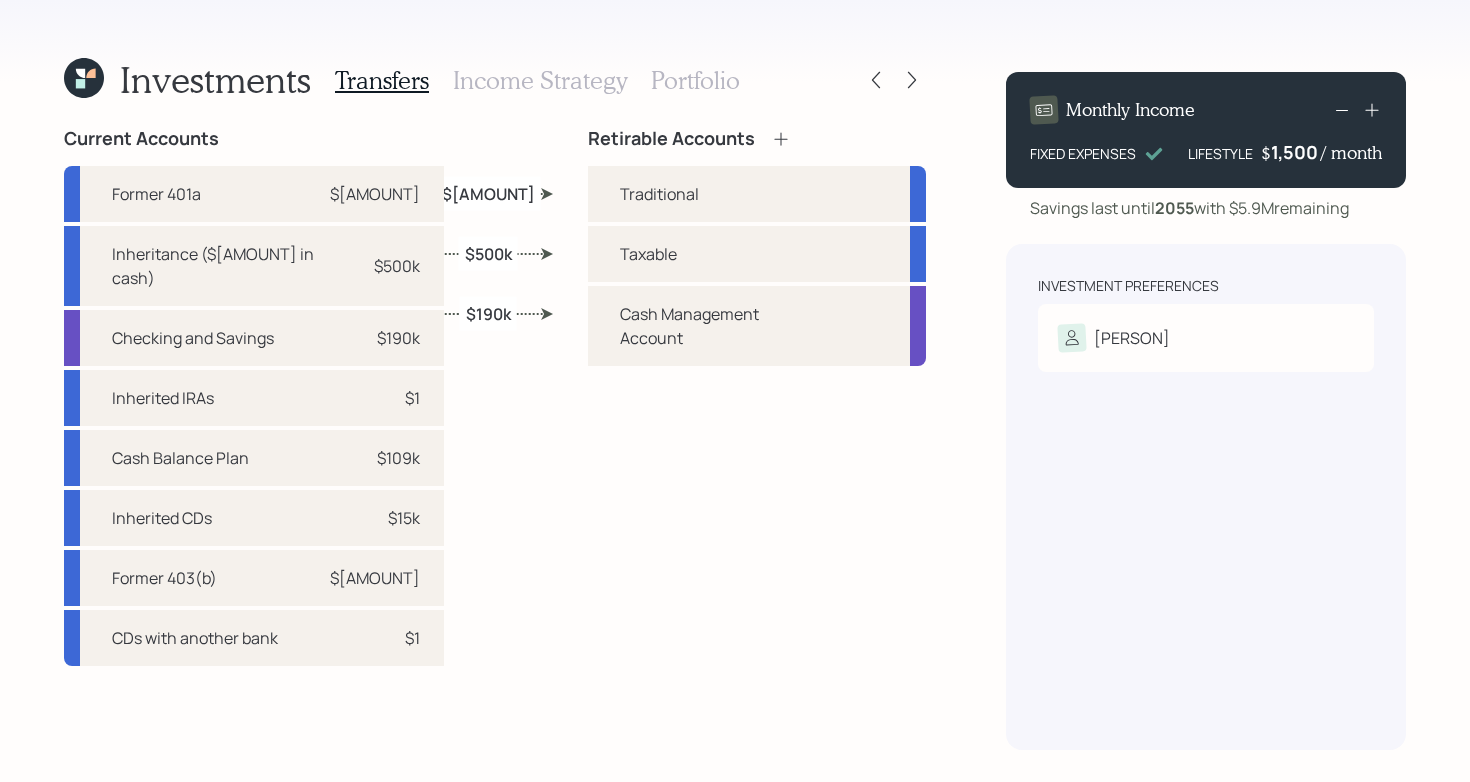 click on "Income Strategy" at bounding box center (540, 80) 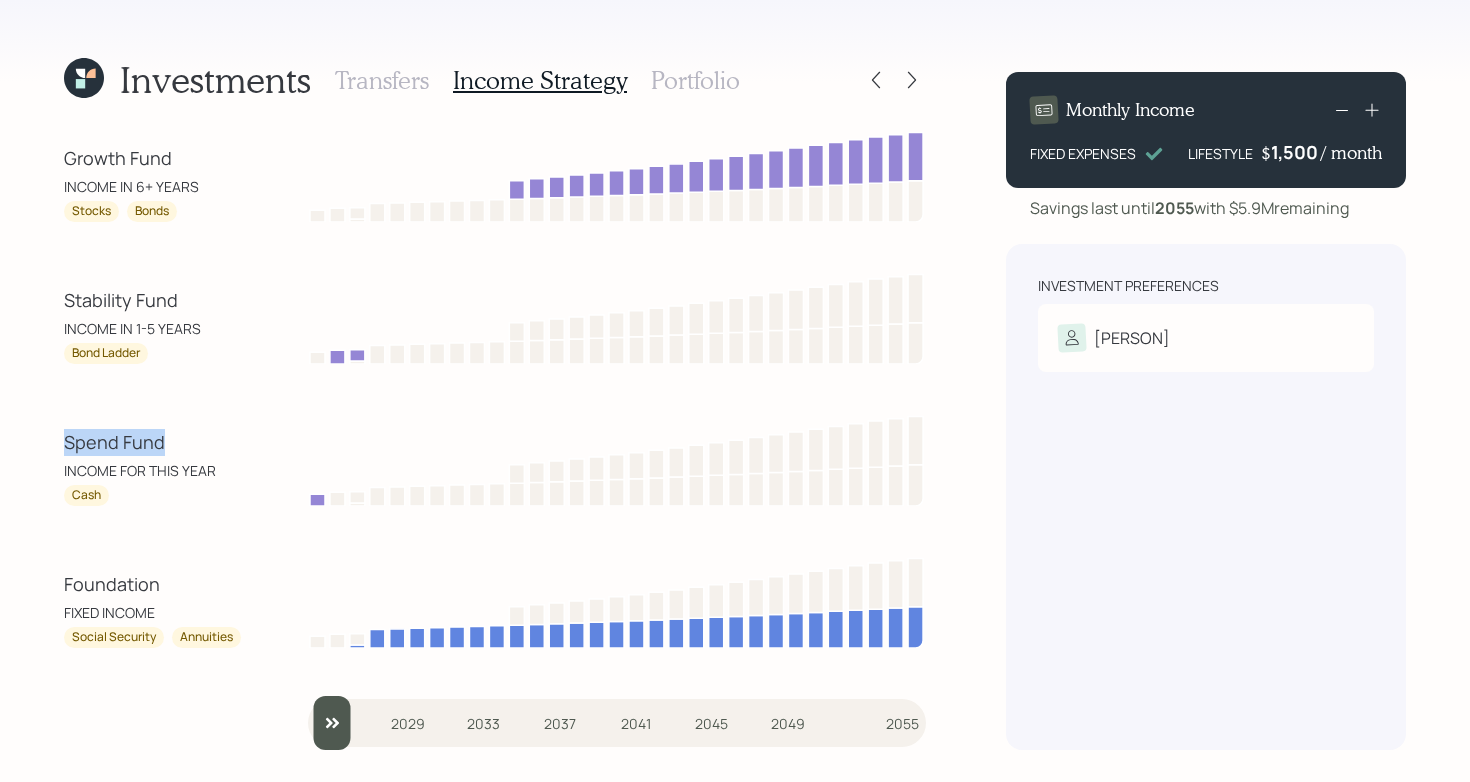 drag, startPoint x: 58, startPoint y: 450, endPoint x: 188, endPoint y: 439, distance: 130.46455 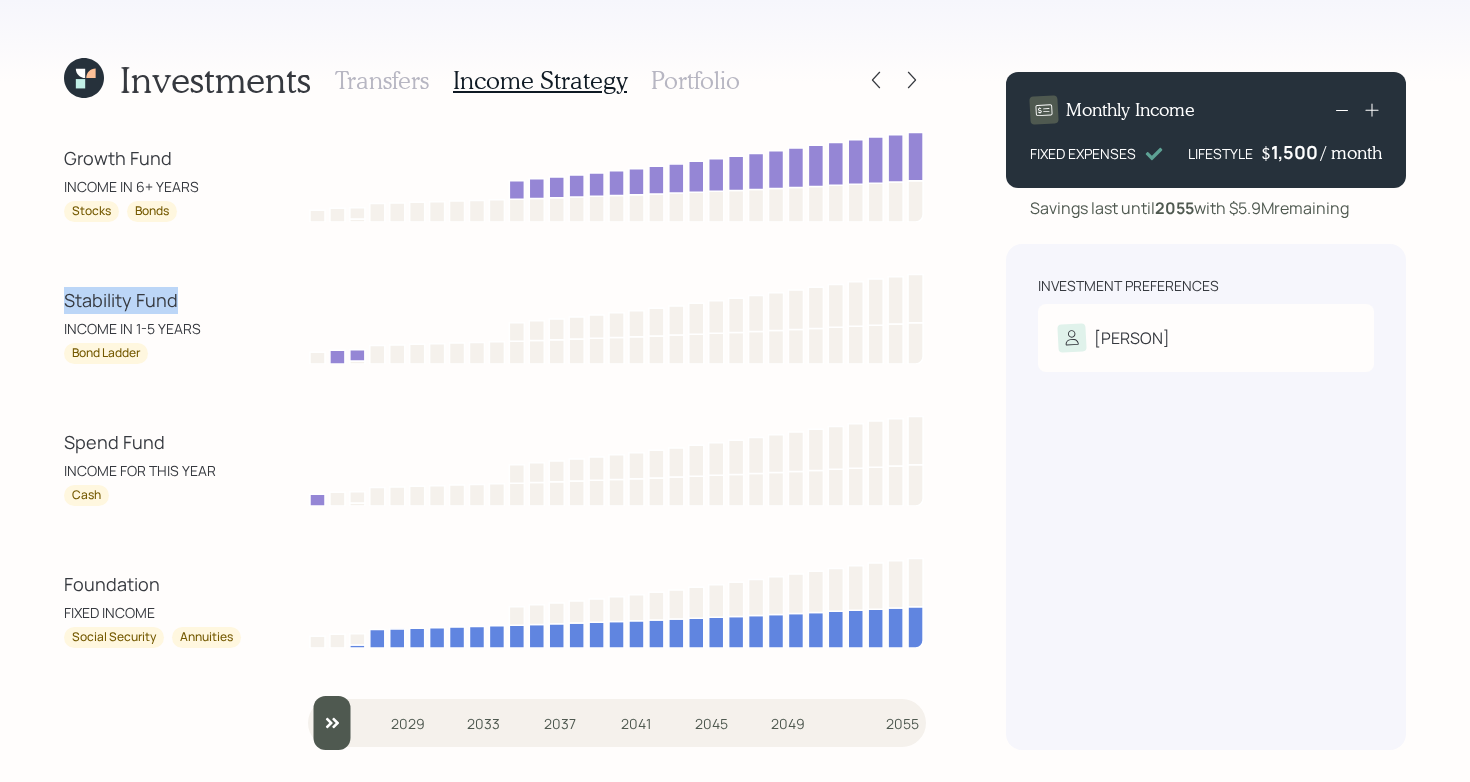 drag, startPoint x: 55, startPoint y: 313, endPoint x: 200, endPoint y: 293, distance: 146.37282 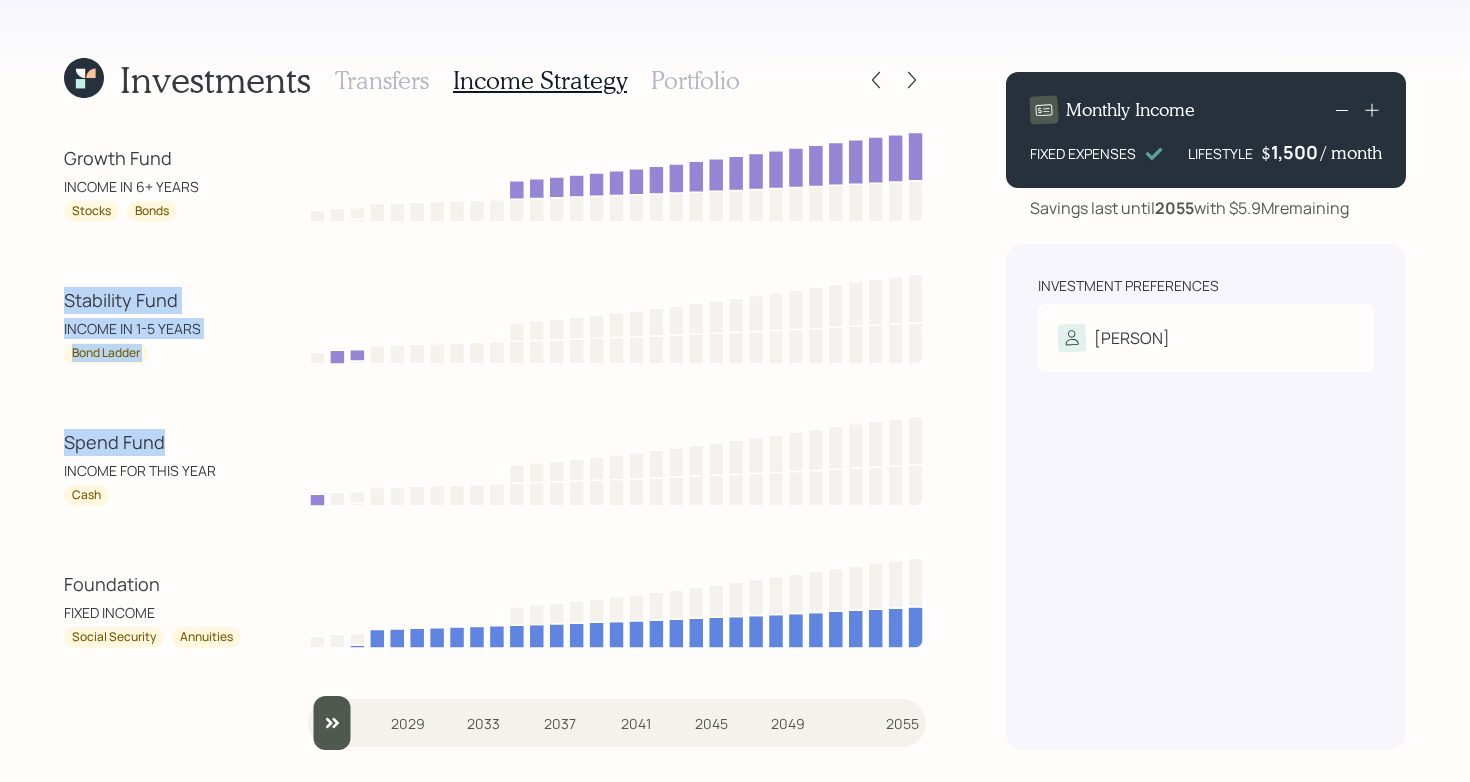 drag, startPoint x: 41, startPoint y: 300, endPoint x: 201, endPoint y: 455, distance: 222.7667 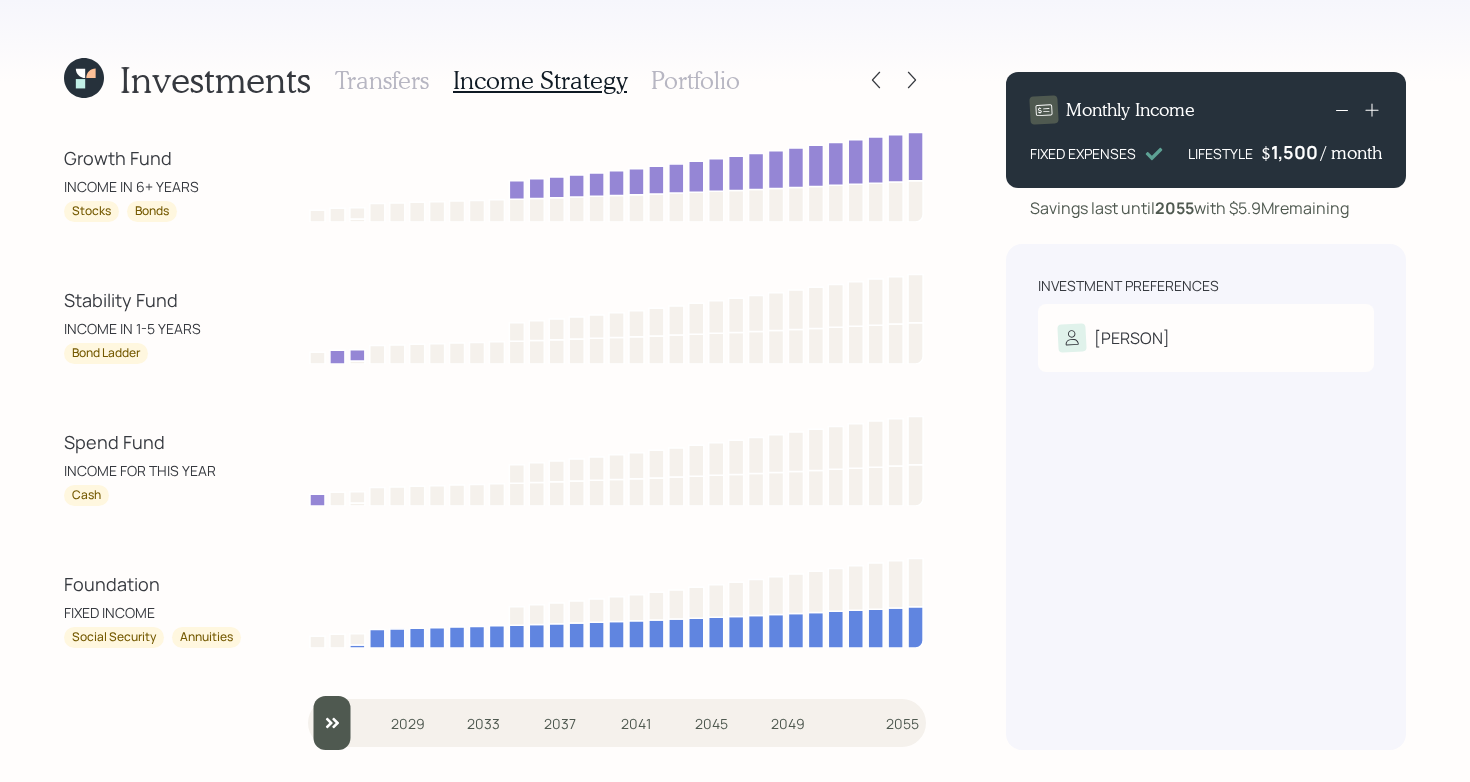 click on "Portfolio" at bounding box center [695, 80] 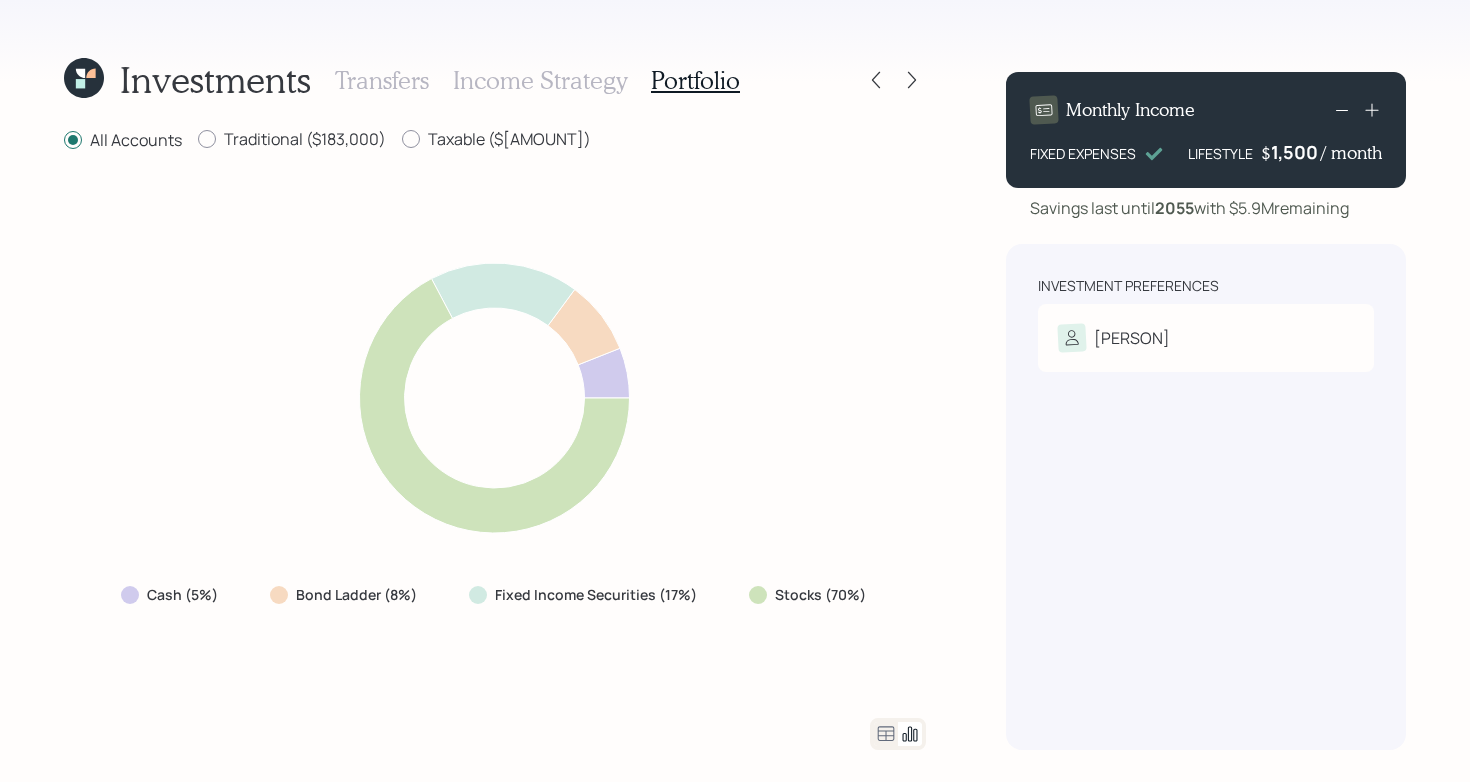 drag, startPoint x: 732, startPoint y: 600, endPoint x: 916, endPoint y: 577, distance: 185.43193 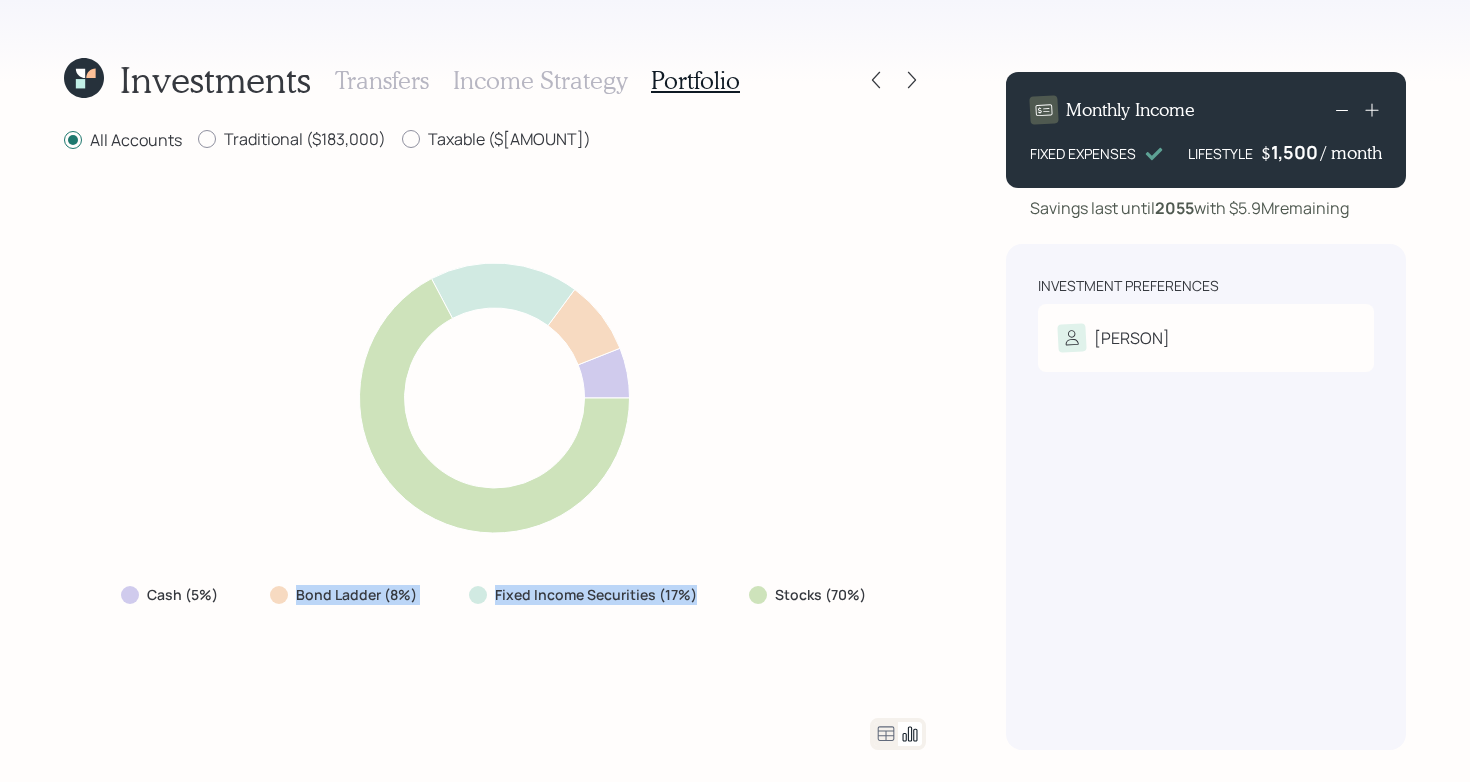 drag, startPoint x: 707, startPoint y: 590, endPoint x: 298, endPoint y: 590, distance: 409 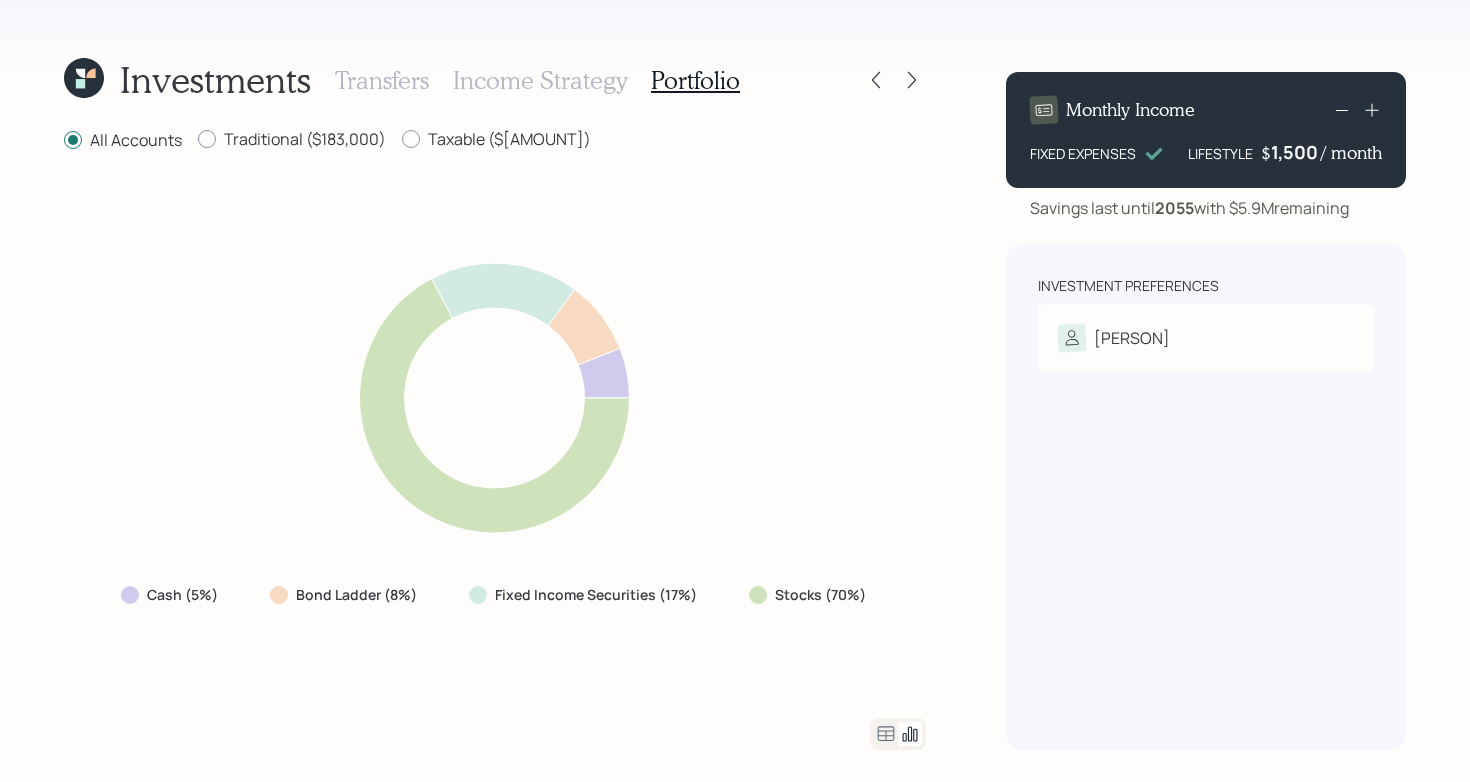 click on "Cash (5%) Bond Ladder (8%) Fixed Income Securities (17%) Stocks (70%)" at bounding box center [495, 435] 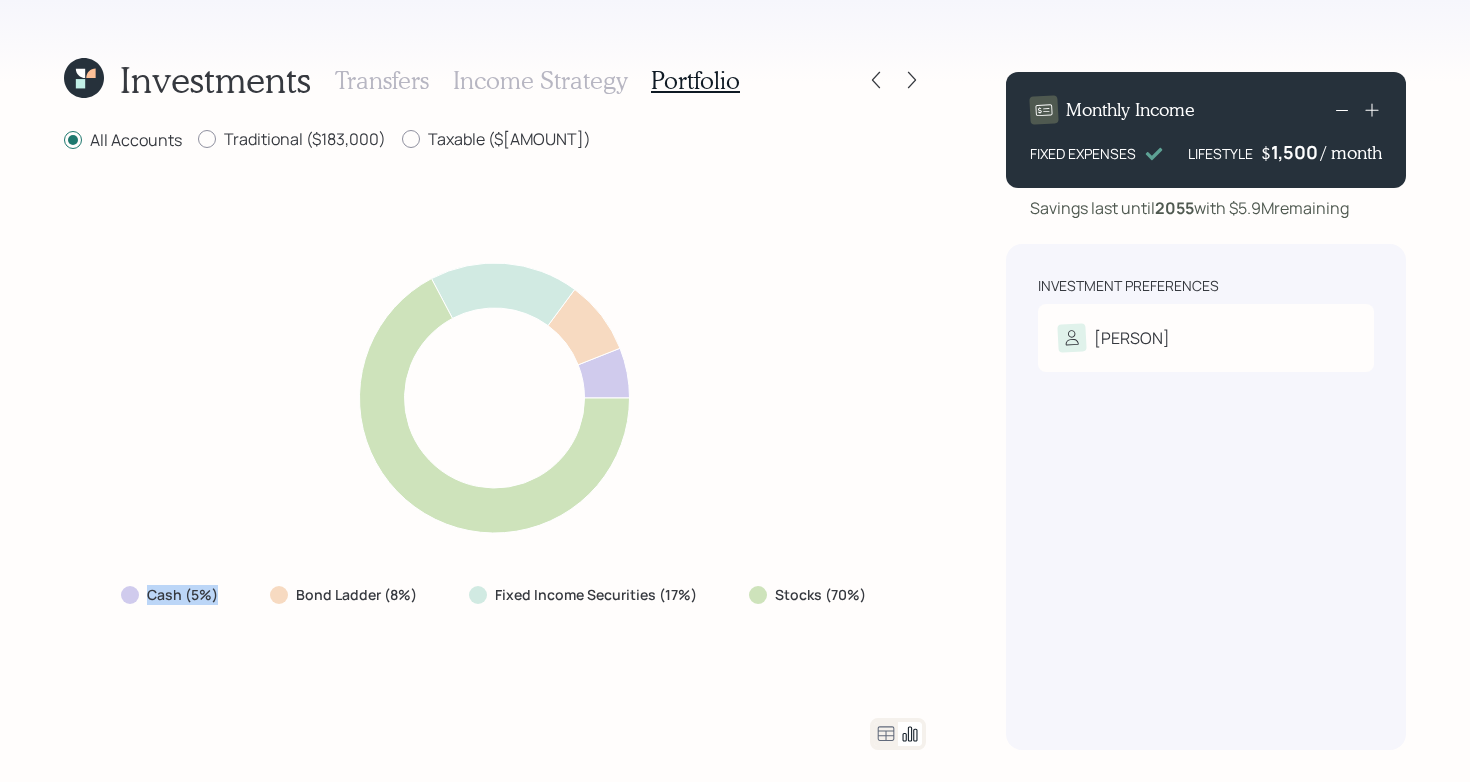 drag, startPoint x: 242, startPoint y: 594, endPoint x: 49, endPoint y: 592, distance: 193.01036 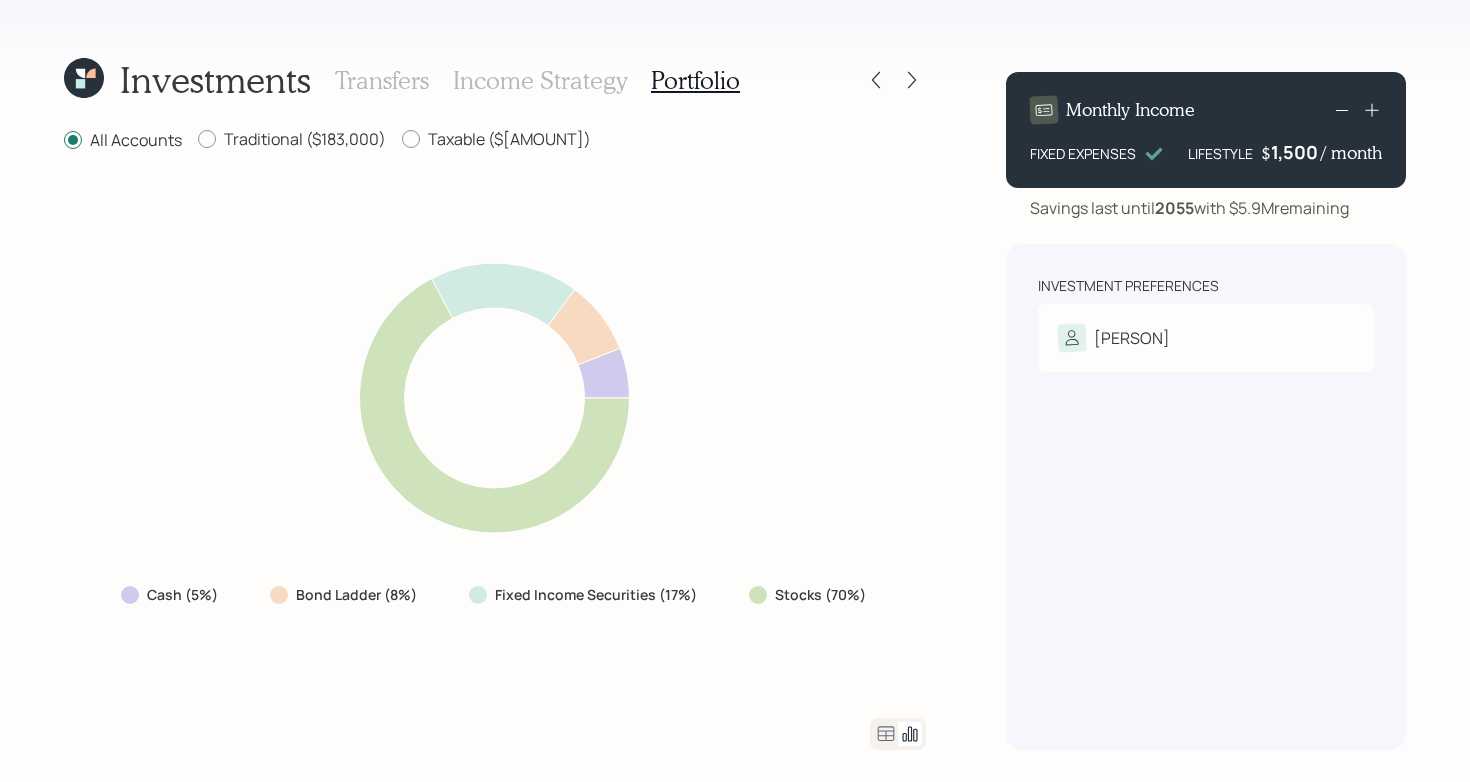 click on "Cash (5%) Bond Ladder (8%) Fixed Income Securities (17%) Stocks (70%)" at bounding box center [495, 435] 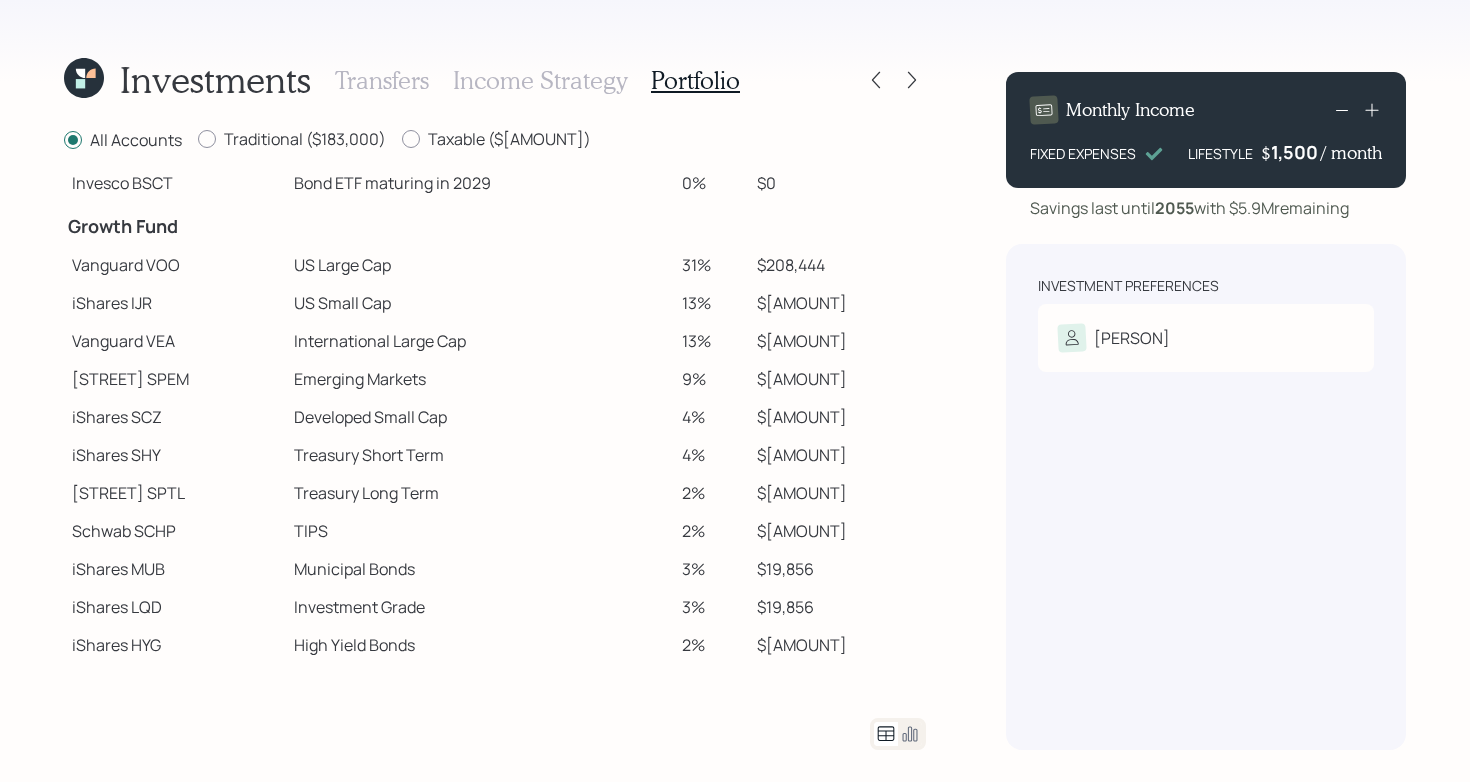 scroll, scrollTop: 330, scrollLeft: 0, axis: vertical 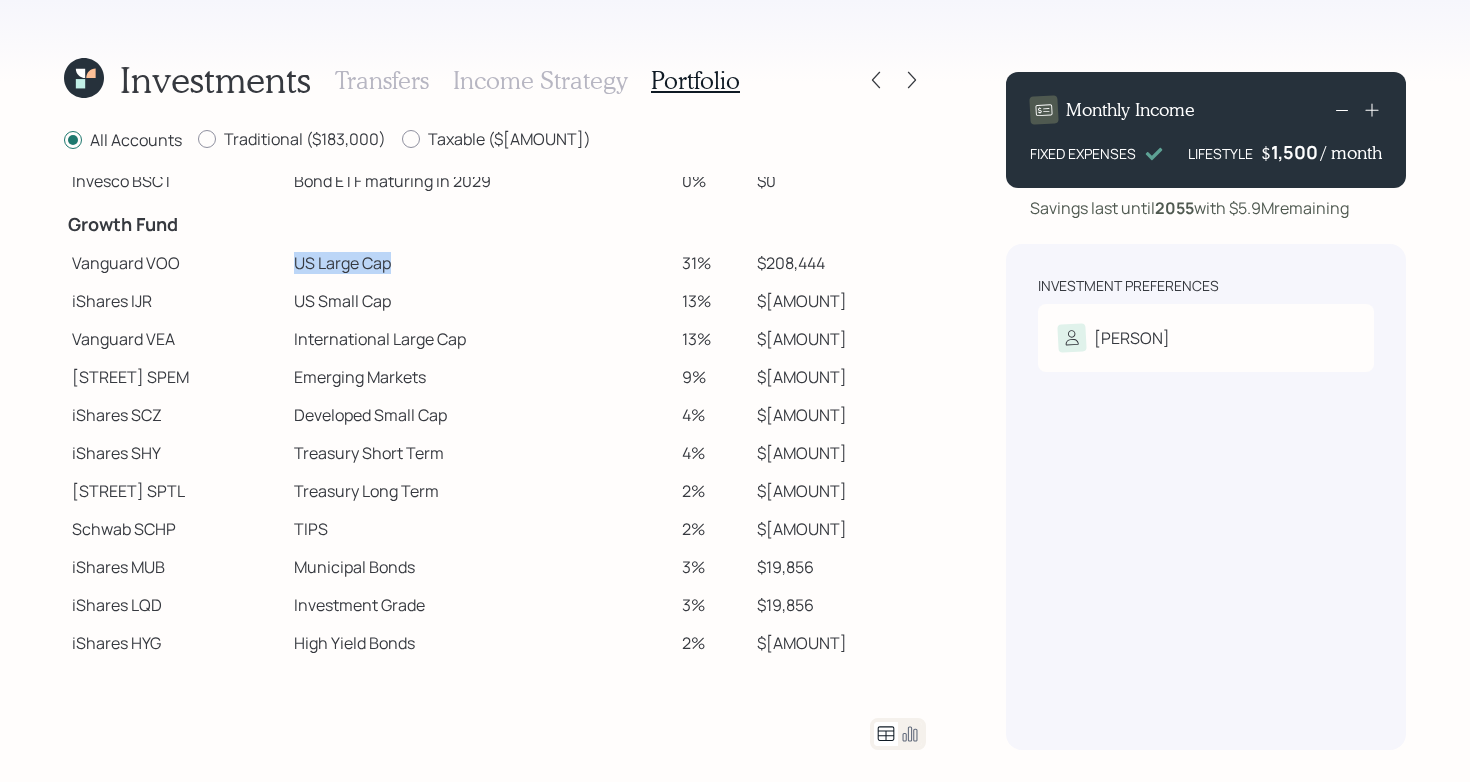 drag, startPoint x: 298, startPoint y: 260, endPoint x: 489, endPoint y: 264, distance: 191.04189 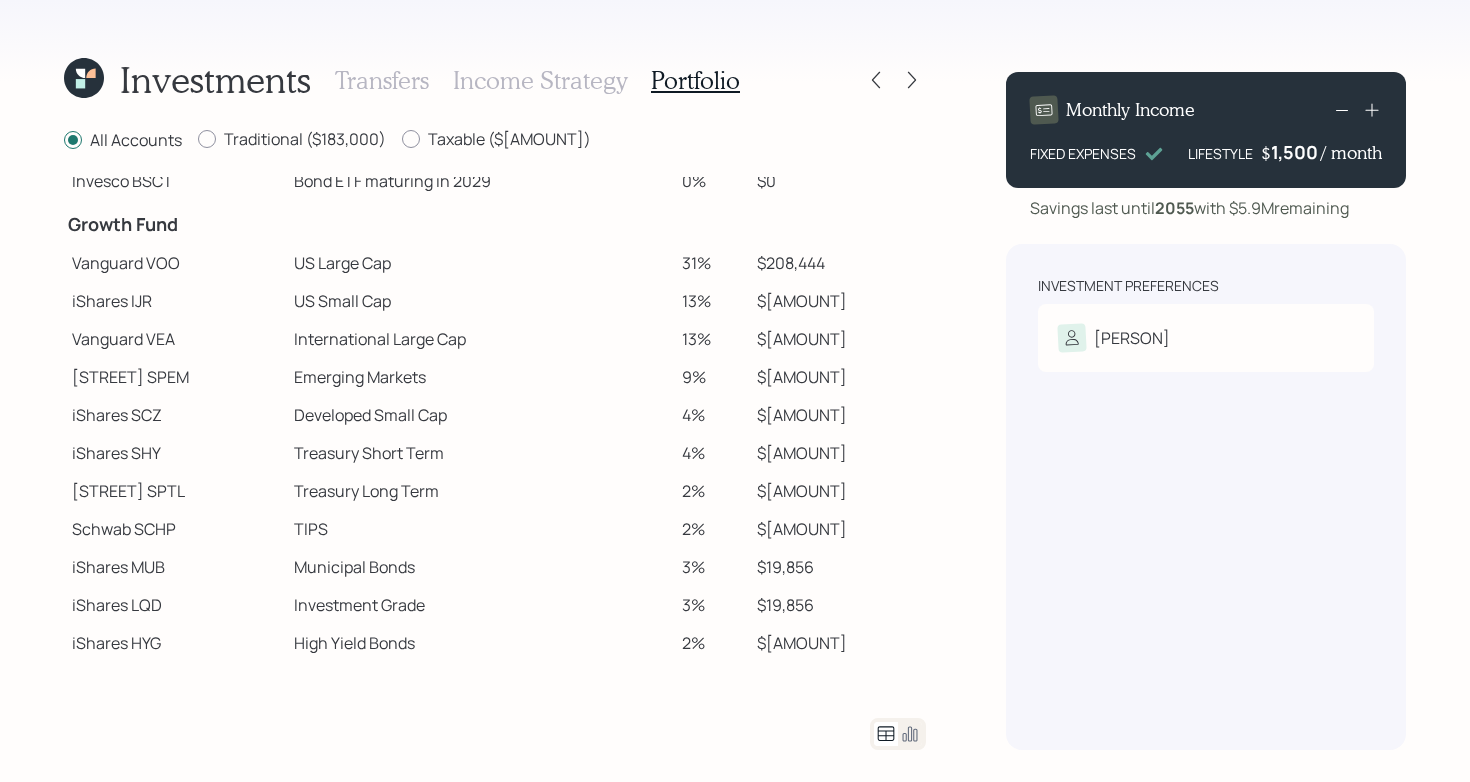 click on "iShares   IJR" at bounding box center [175, 301] 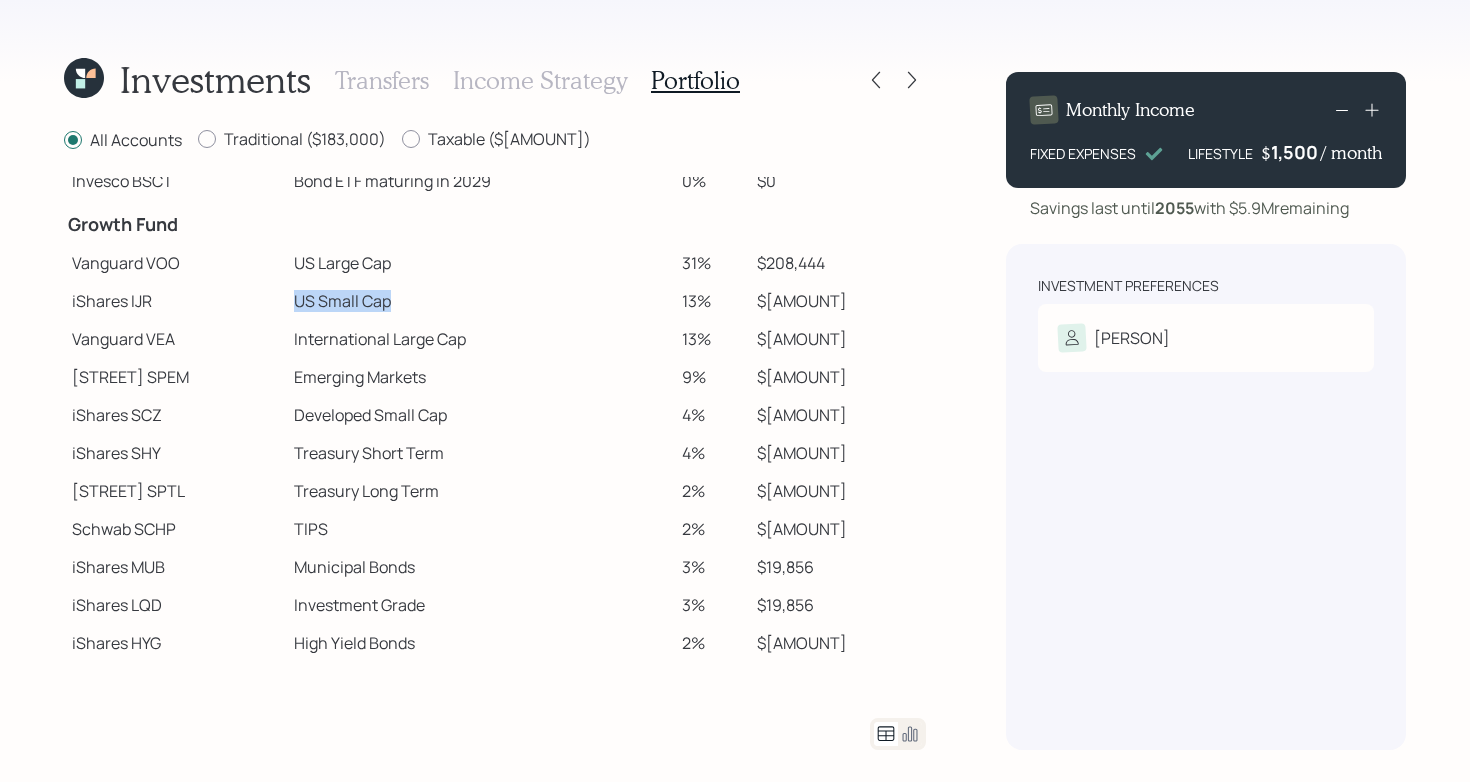 drag, startPoint x: 283, startPoint y: 309, endPoint x: 485, endPoint y: 307, distance: 202.0099 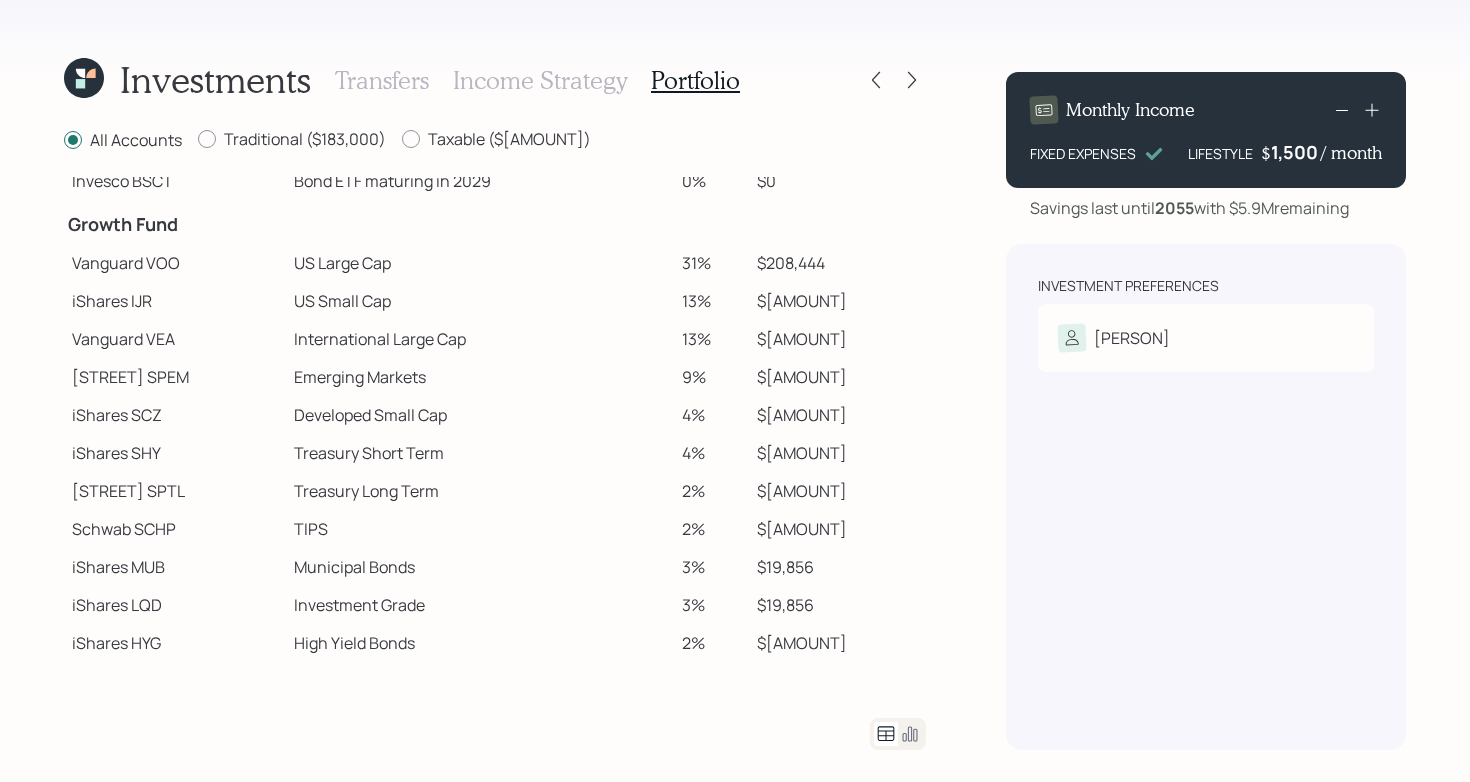 click on "International Large Cap" at bounding box center [480, 339] 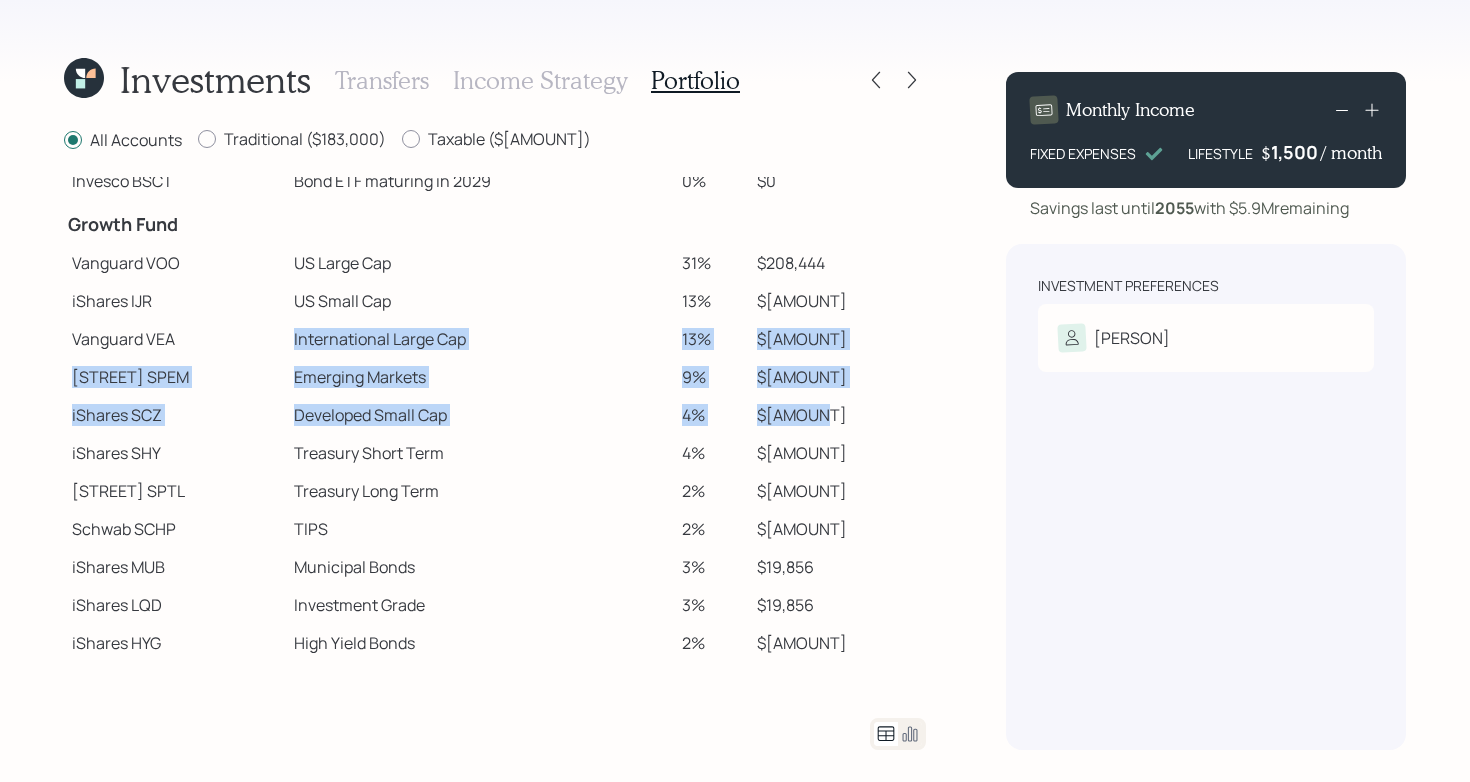 drag, startPoint x: 318, startPoint y: 345, endPoint x: 890, endPoint y: 412, distance: 575.9106 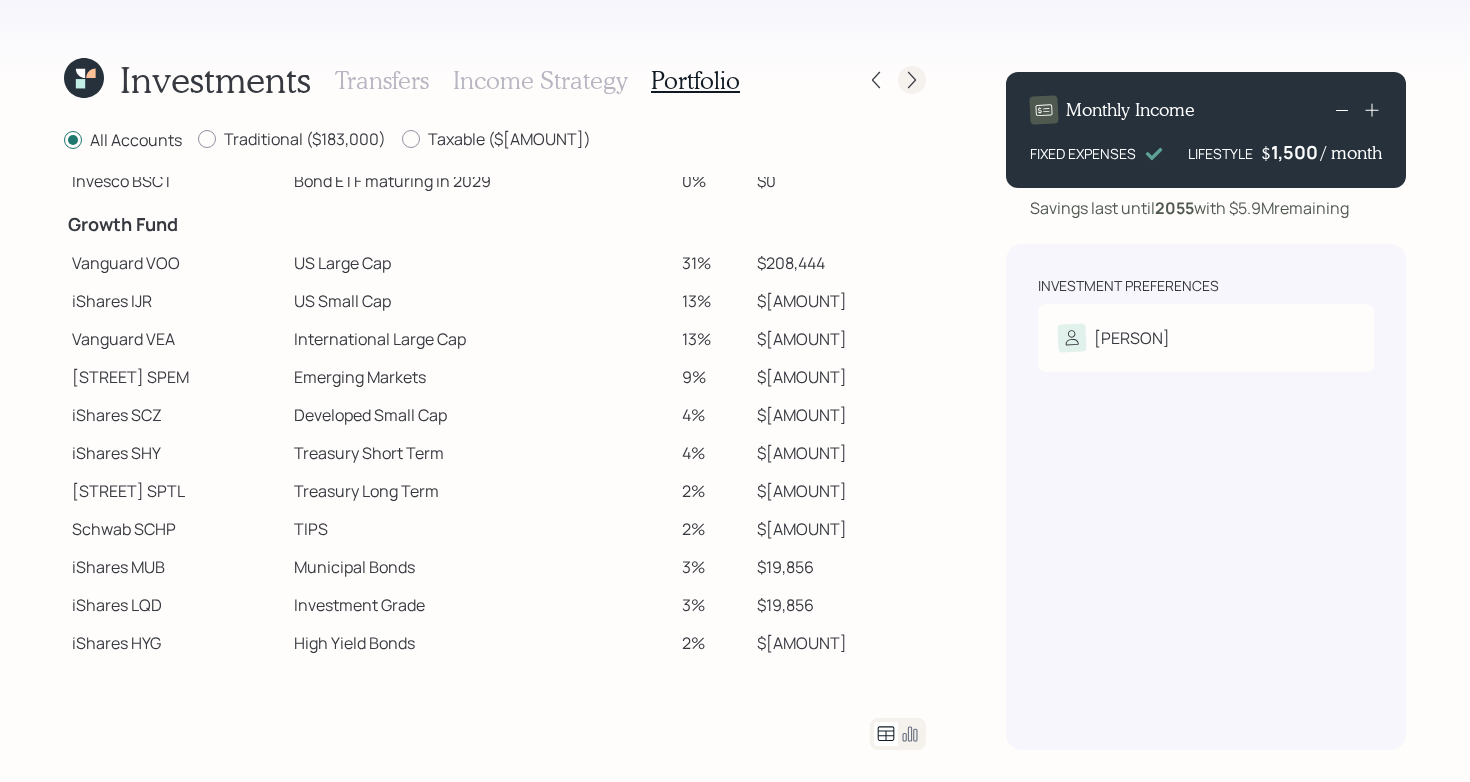 click 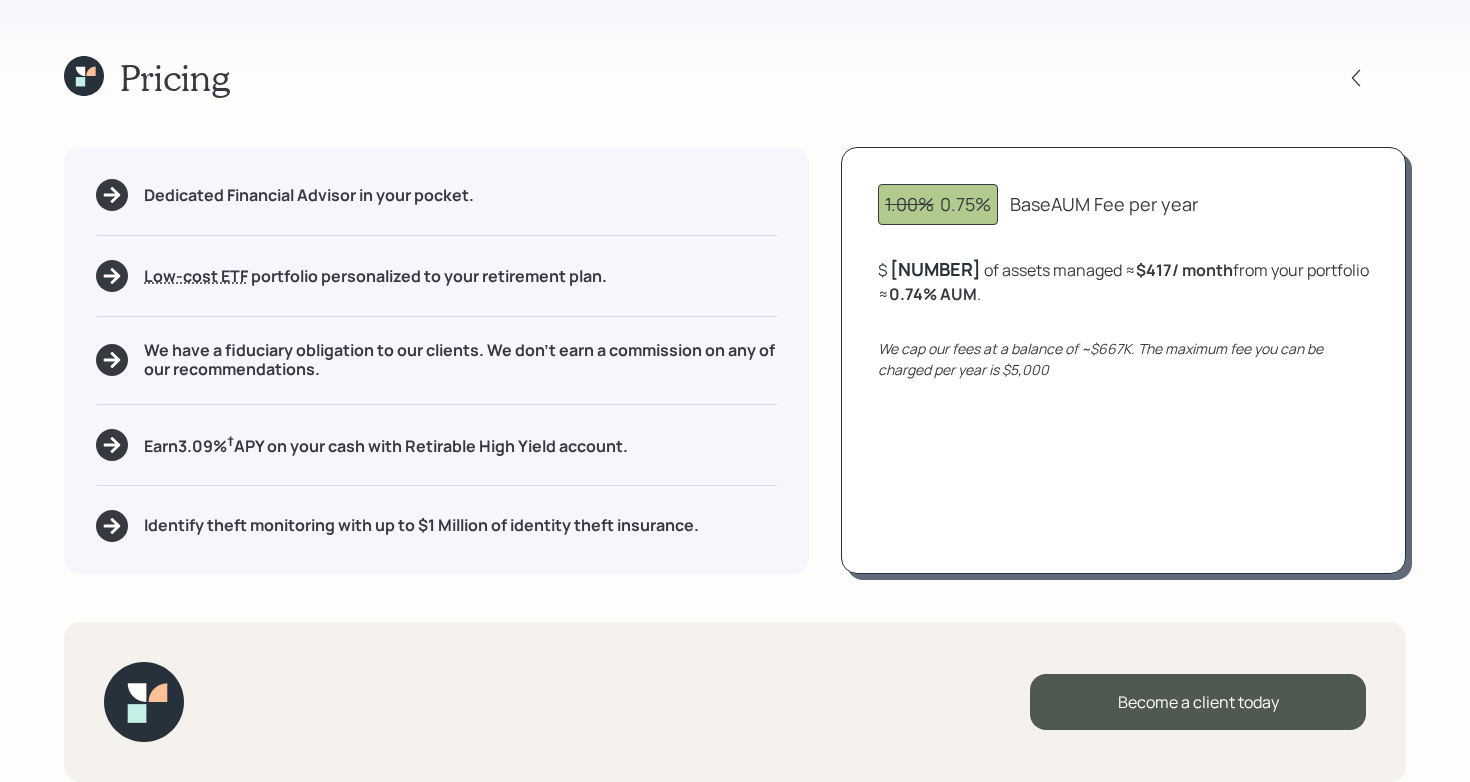 click on "1.00% 0.75% Base AUM Fee per year $[AMOUNT] of assets managed ≈ $[AMOUNT] / month from your portfolio ≈ 0.74 % AUM . We cap our fees at a balance of ~$[AMOUNT]. The maximum fee you can be charged per year is $[AMOUNT]" at bounding box center (1123, 360) 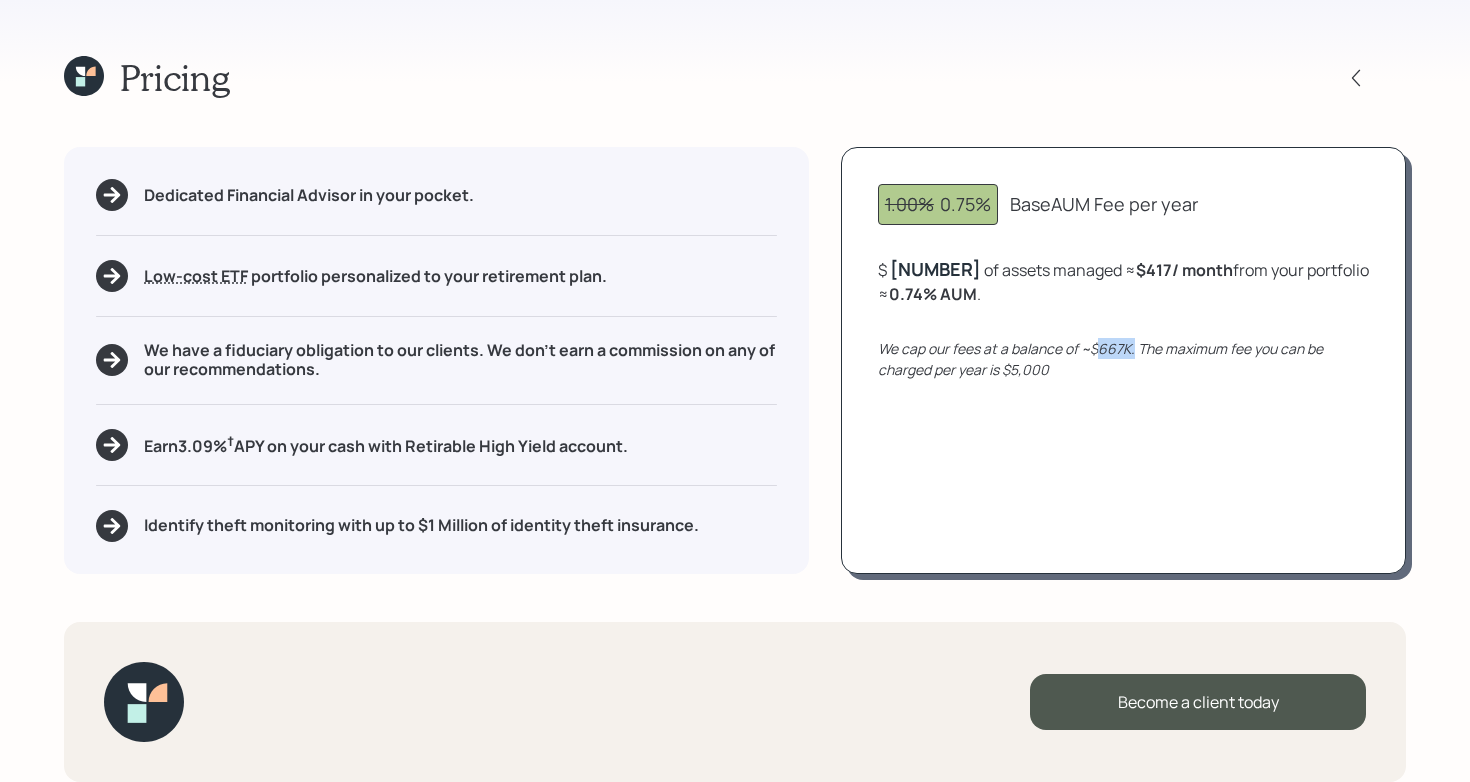 drag, startPoint x: 1100, startPoint y: 346, endPoint x: 1134, endPoint y: 347, distance: 34.0147 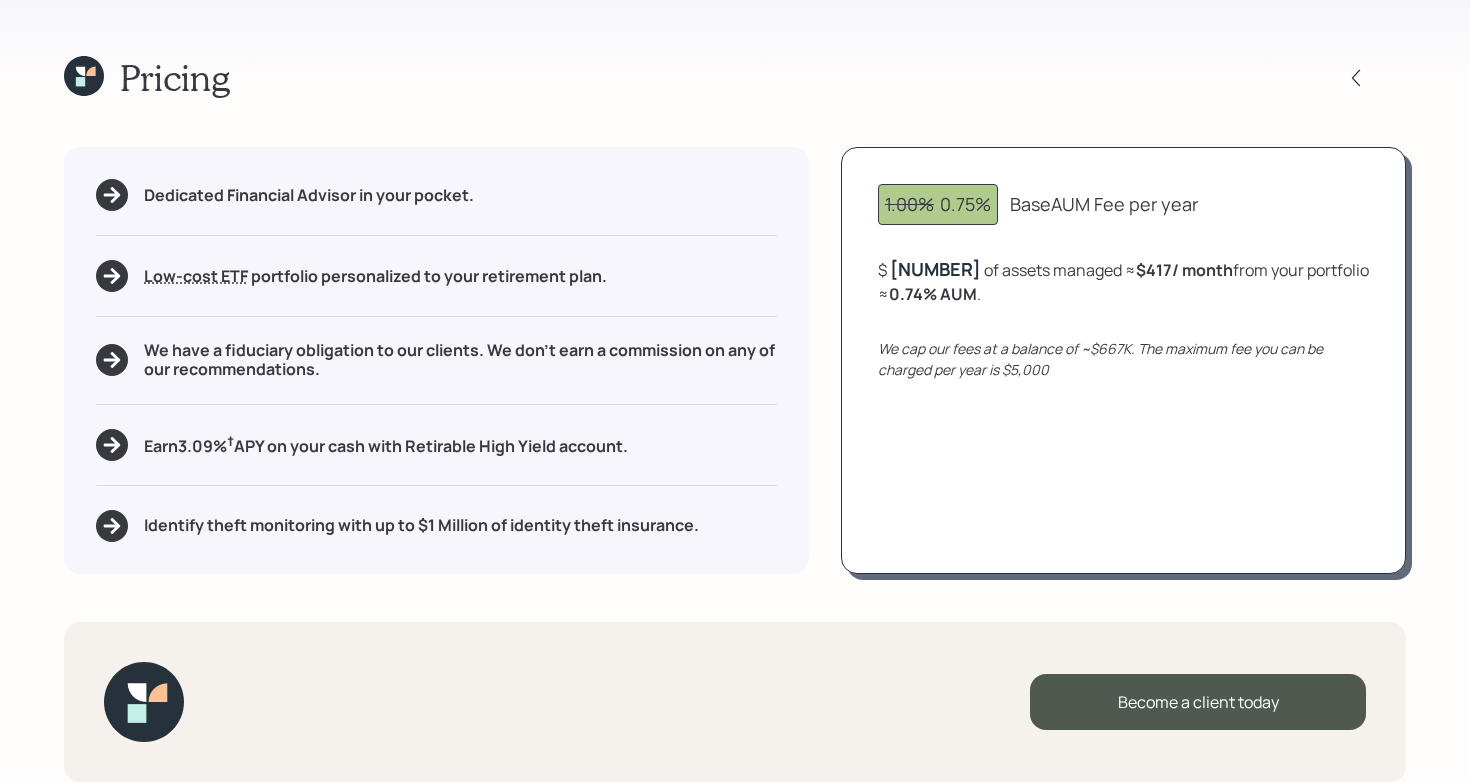 click on "1.00% 0.75% Base AUM Fee per year $[AMOUNT] of assets managed ≈ $[AMOUNT] / month from your portfolio ≈ 0.74 % AUM . We cap our fees at a balance of ~$[AMOUNT]. The maximum fee you can be charged per year is $[AMOUNT]" at bounding box center (1123, 360) 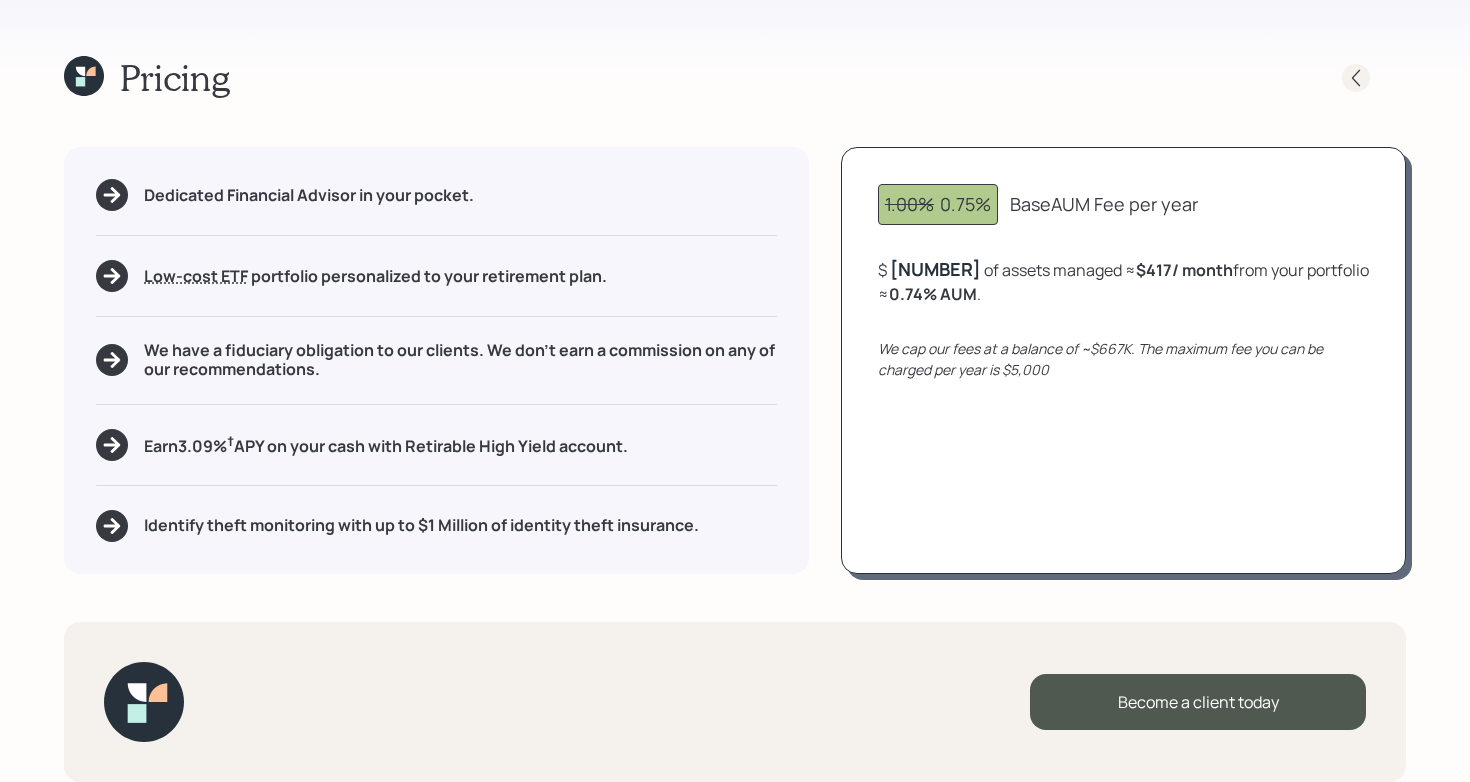 click 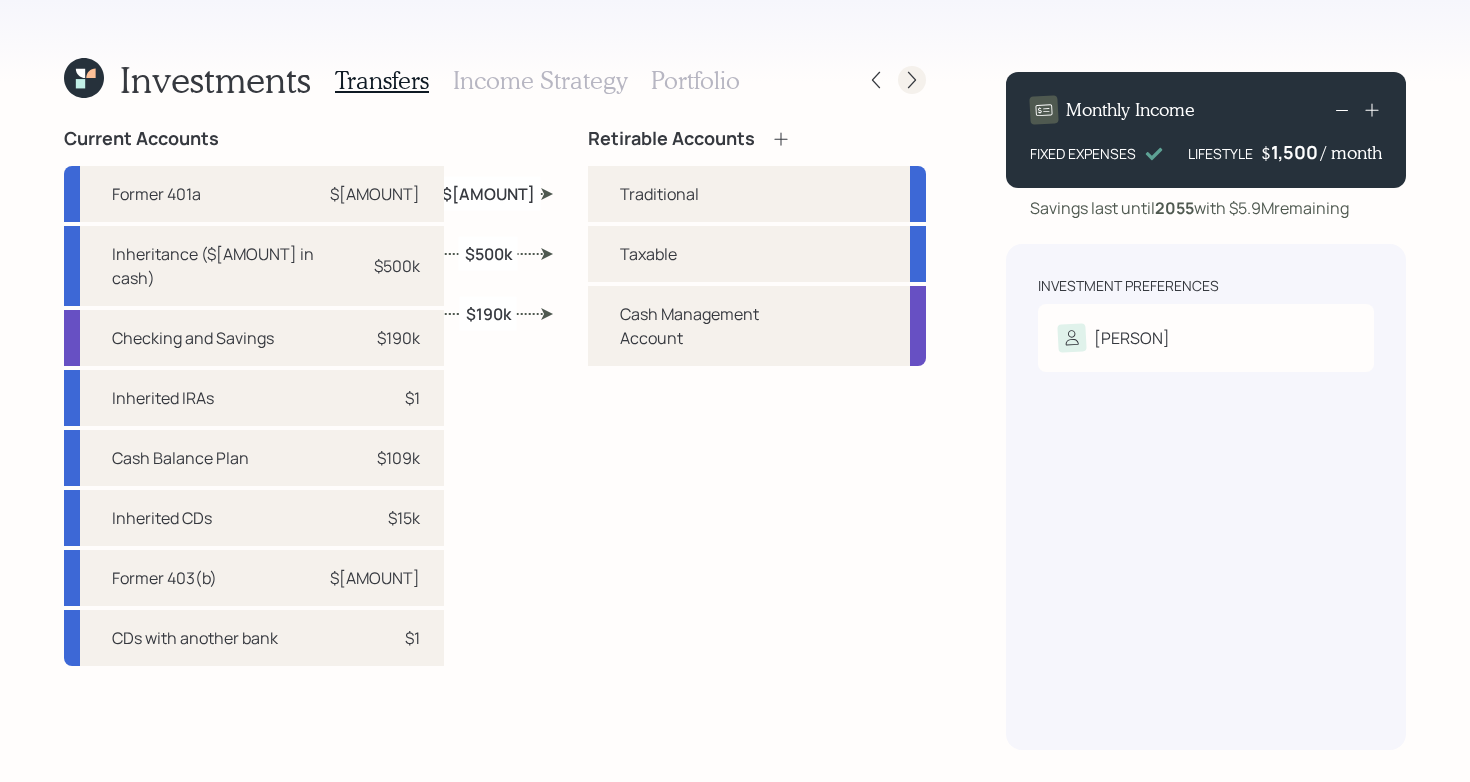 click 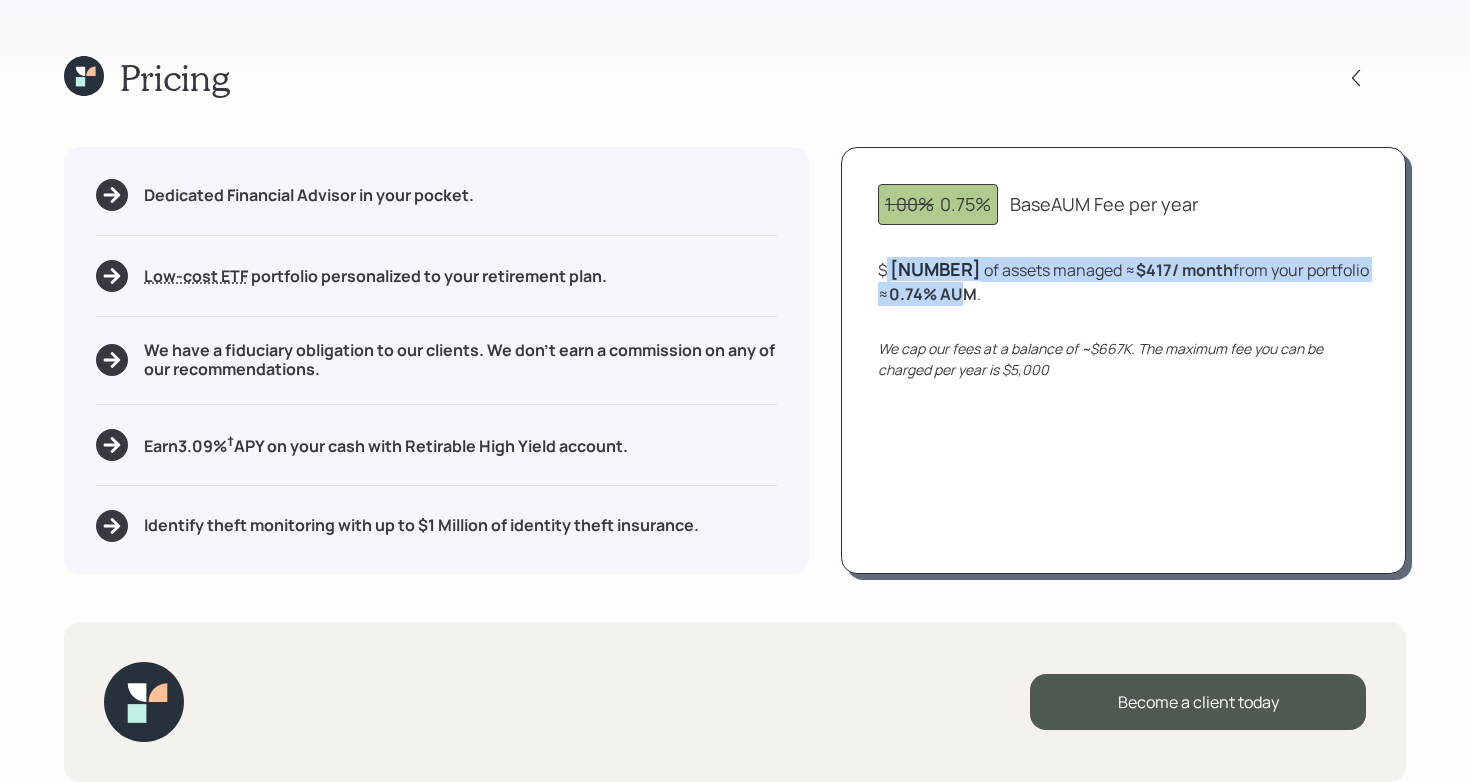 drag, startPoint x: 889, startPoint y: 266, endPoint x: 968, endPoint y: 281, distance: 80.411446 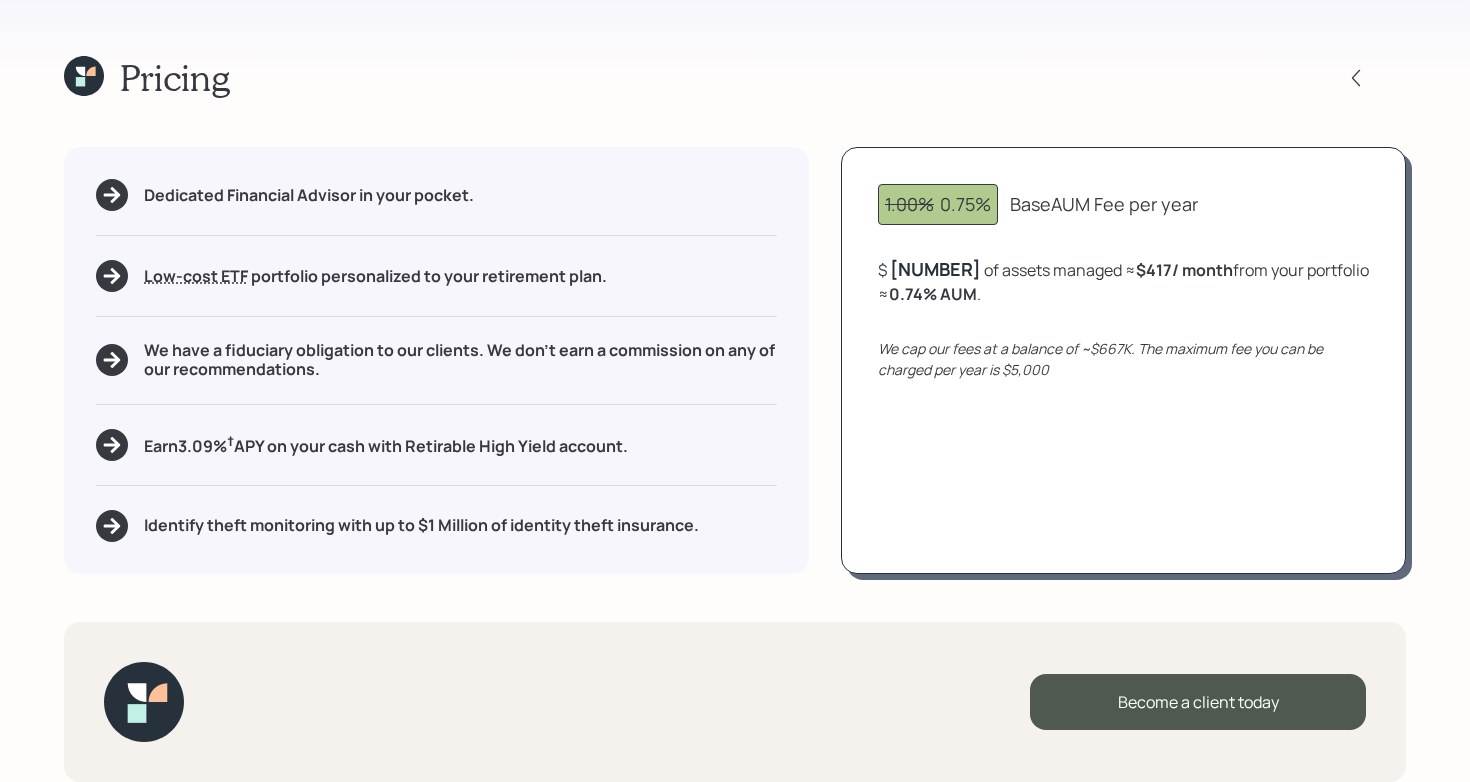 click on "1.00% 0.75% Base AUM Fee per year $[AMOUNT] of assets managed ≈ $[AMOUNT] / month from your portfolio ≈ 0.74 % AUM . We cap our fees at a balance of ~$[AMOUNT]. The maximum fee you can be charged per year is $[AMOUNT]" at bounding box center [1123, 360] 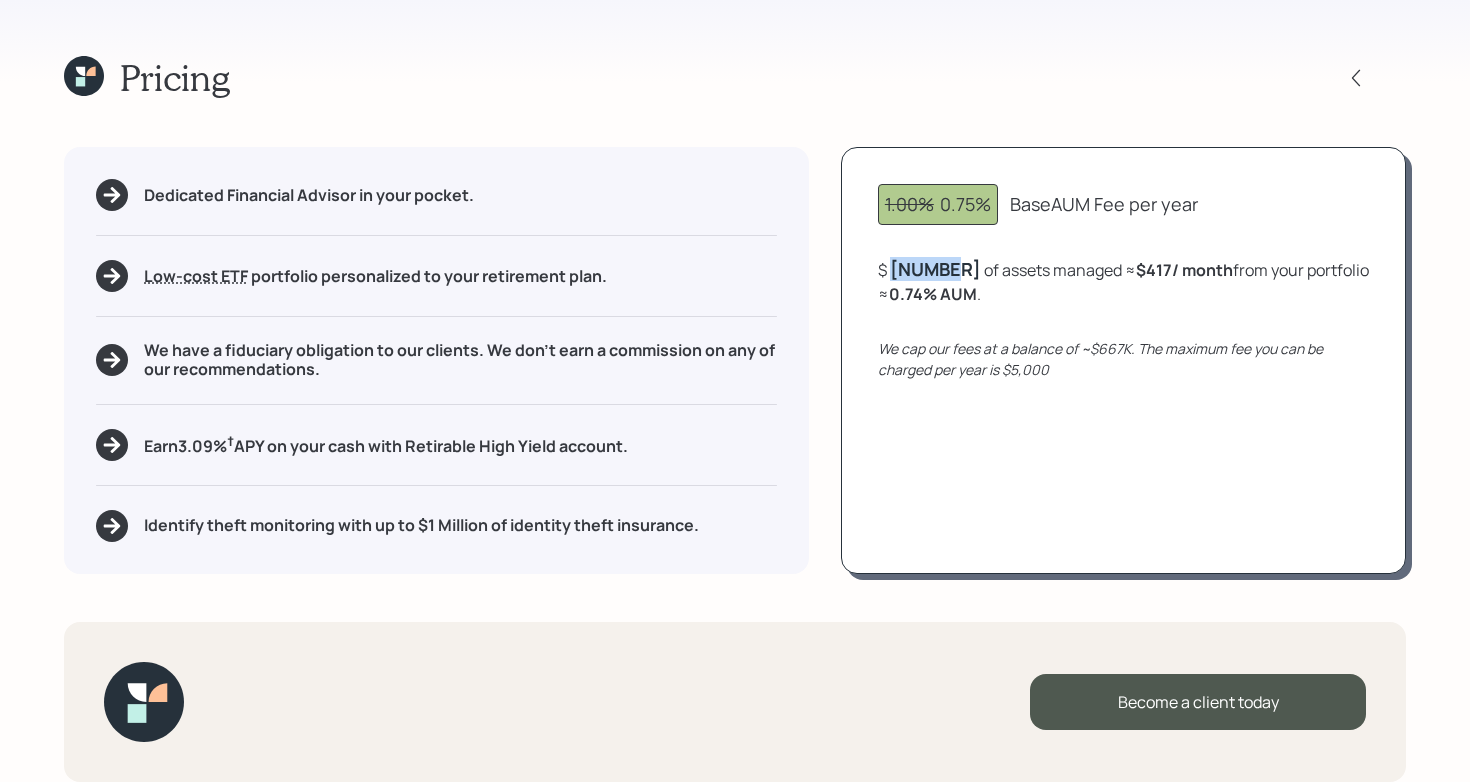click on "[NUMBER]" at bounding box center [935, 269] 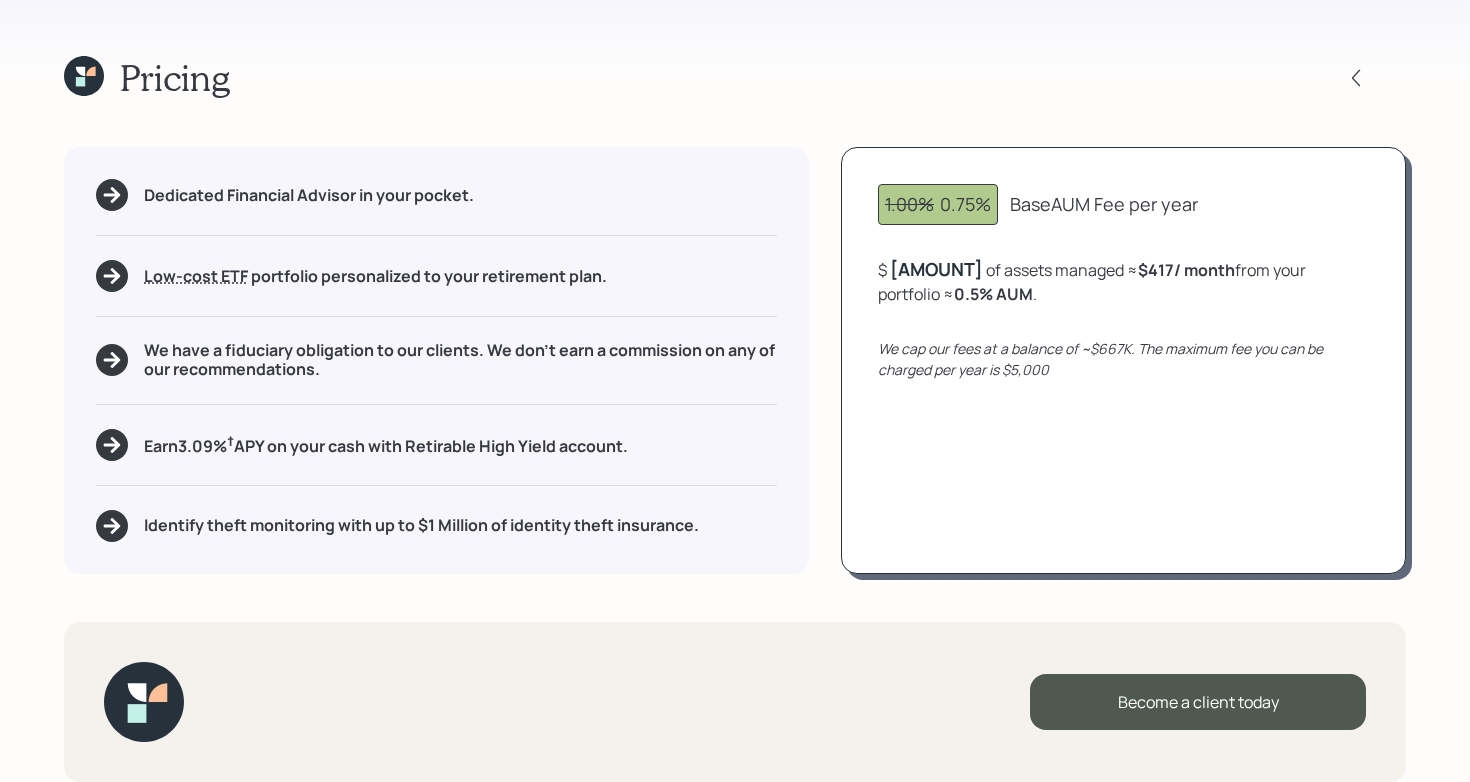 click on "We cap our fees at a balance of ~$667K. The maximum fee you can be charged per year is $5,000" at bounding box center (1123, 359) 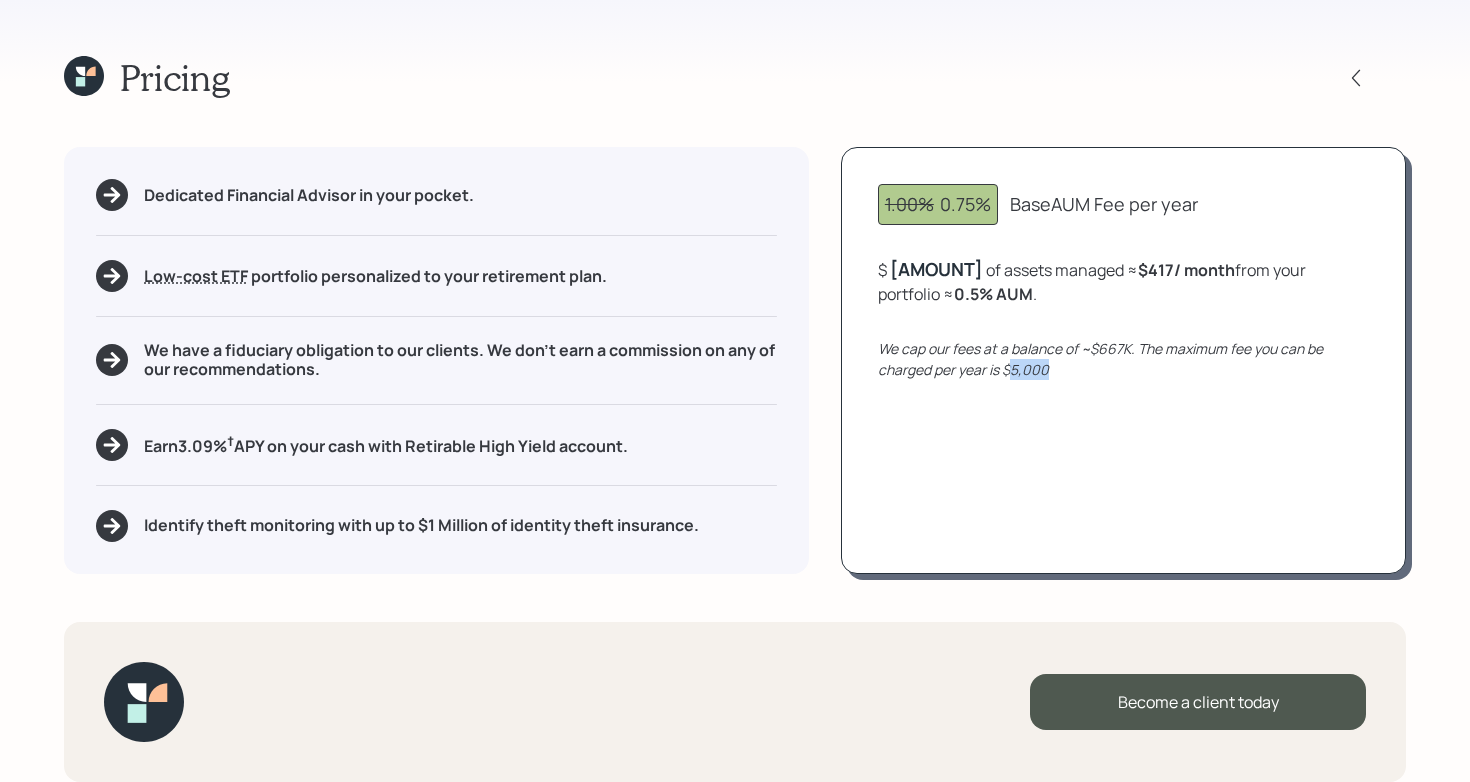 drag, startPoint x: 1009, startPoint y: 369, endPoint x: 1071, endPoint y: 369, distance: 62 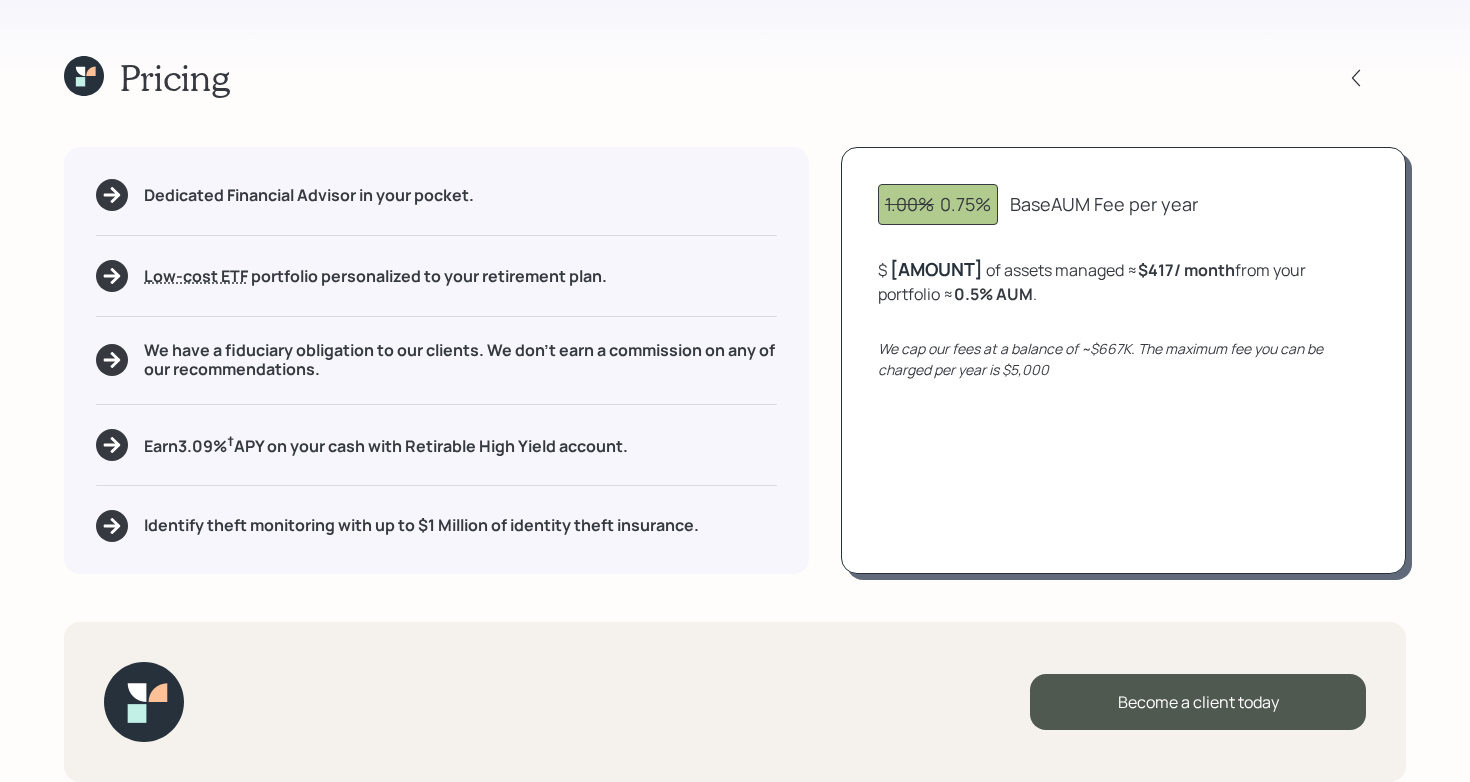click on "[AMOUNT]" at bounding box center (936, 269) 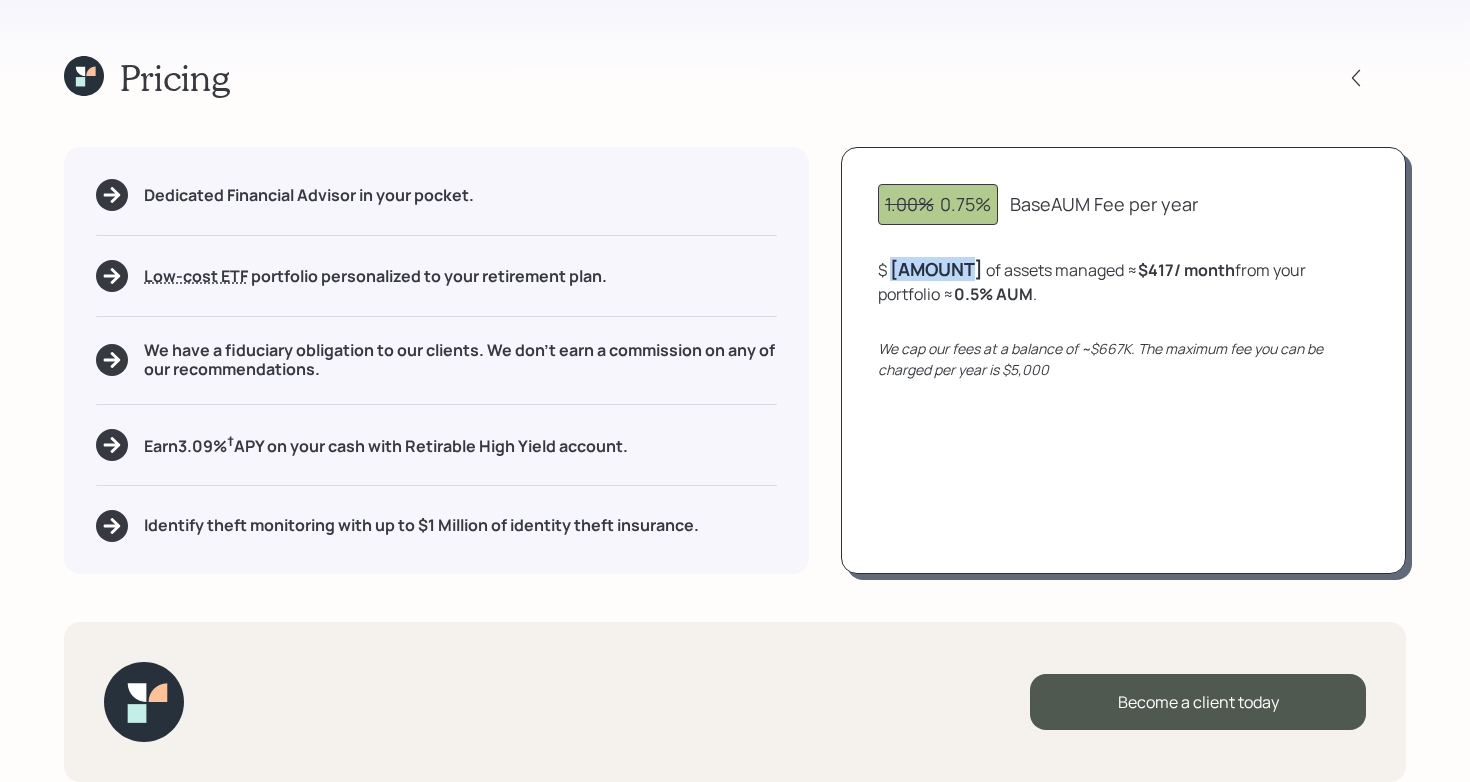 click on "[AMOUNT]" at bounding box center [936, 269] 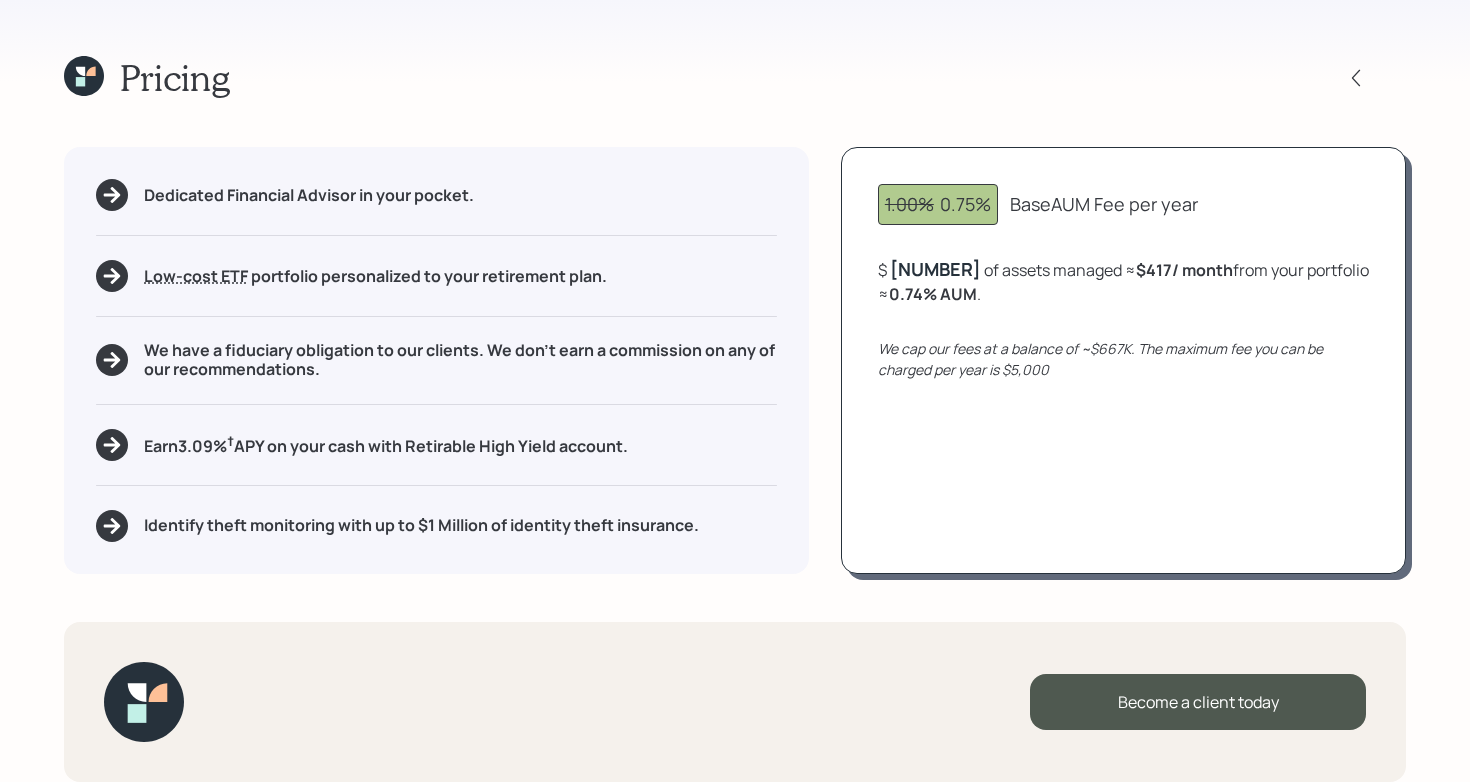 click on "Pricing" at bounding box center [735, 77] 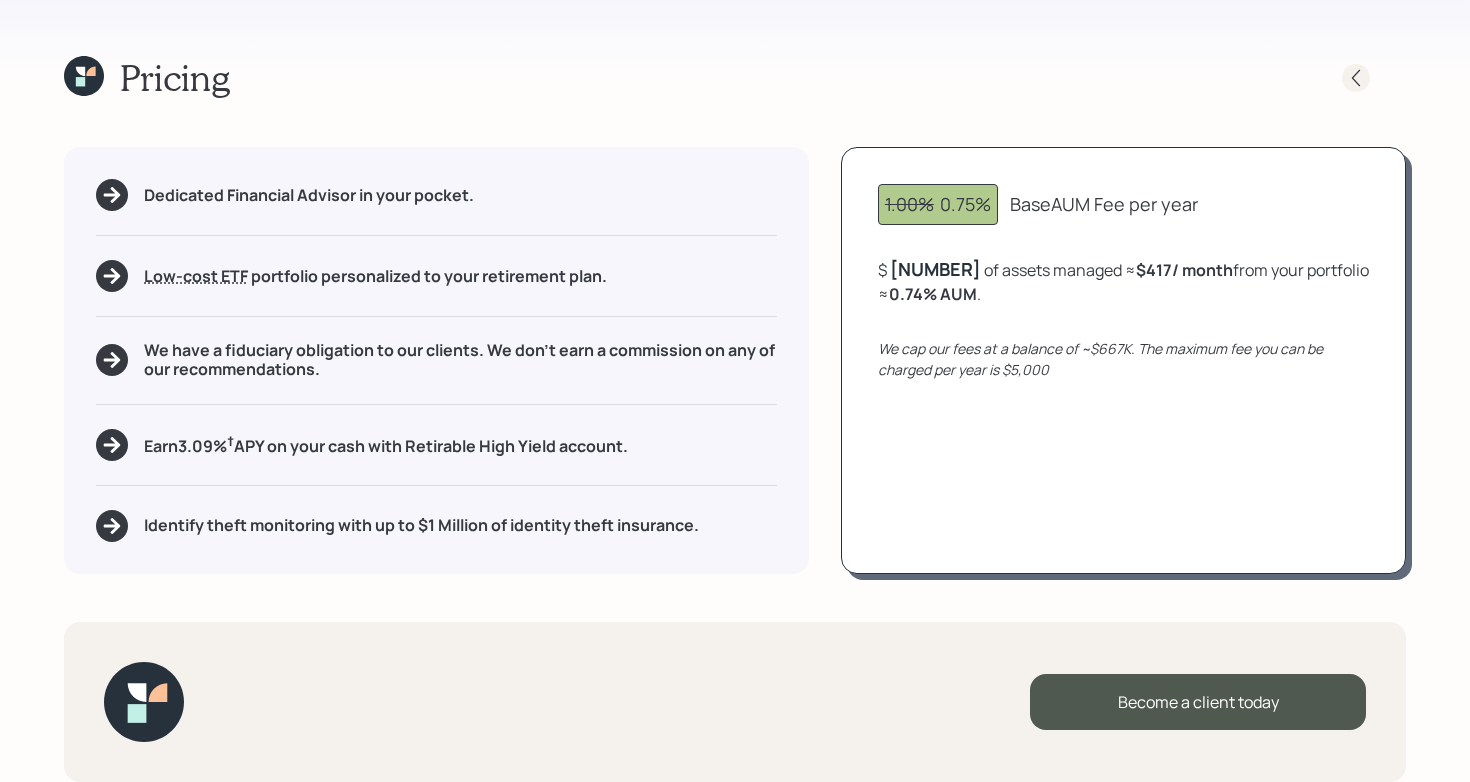 click 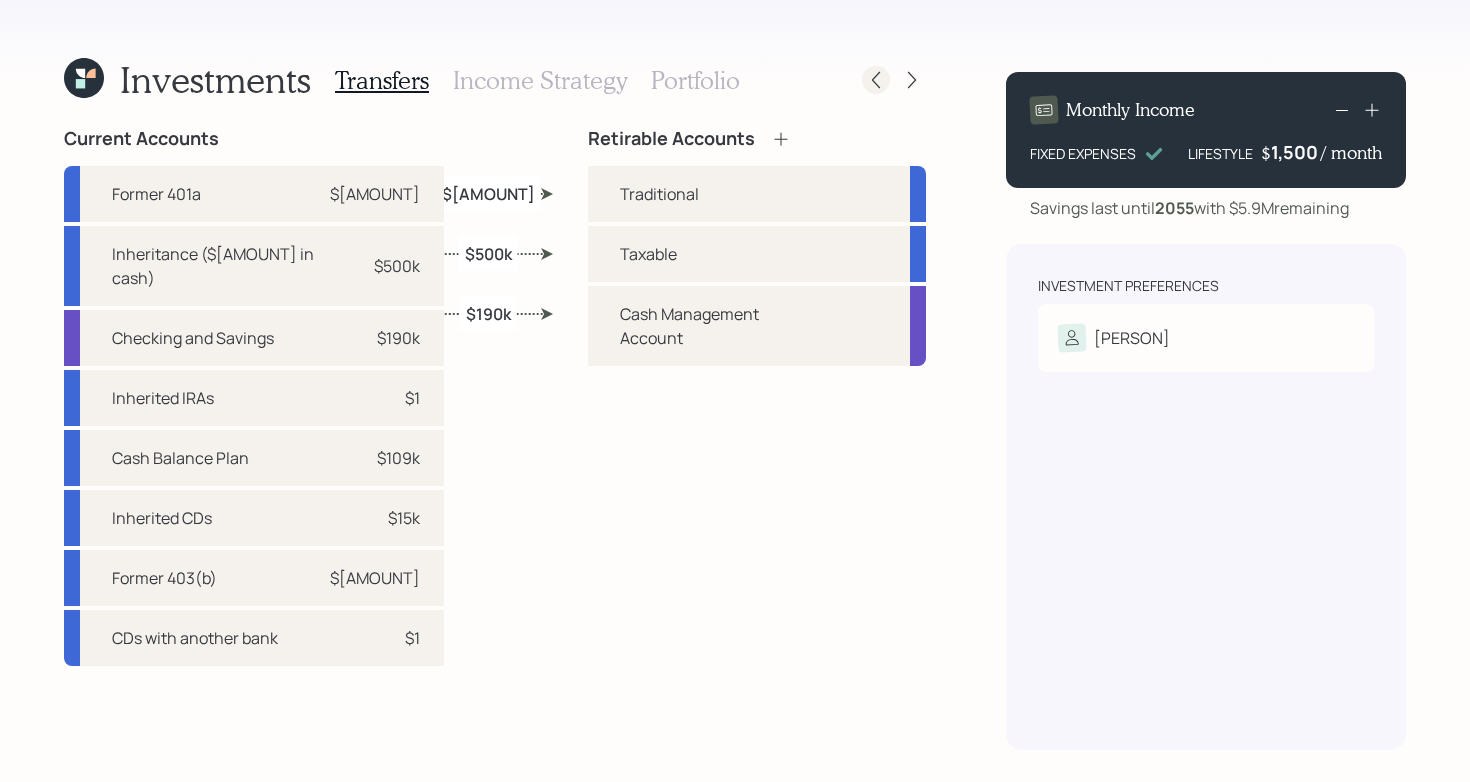 click 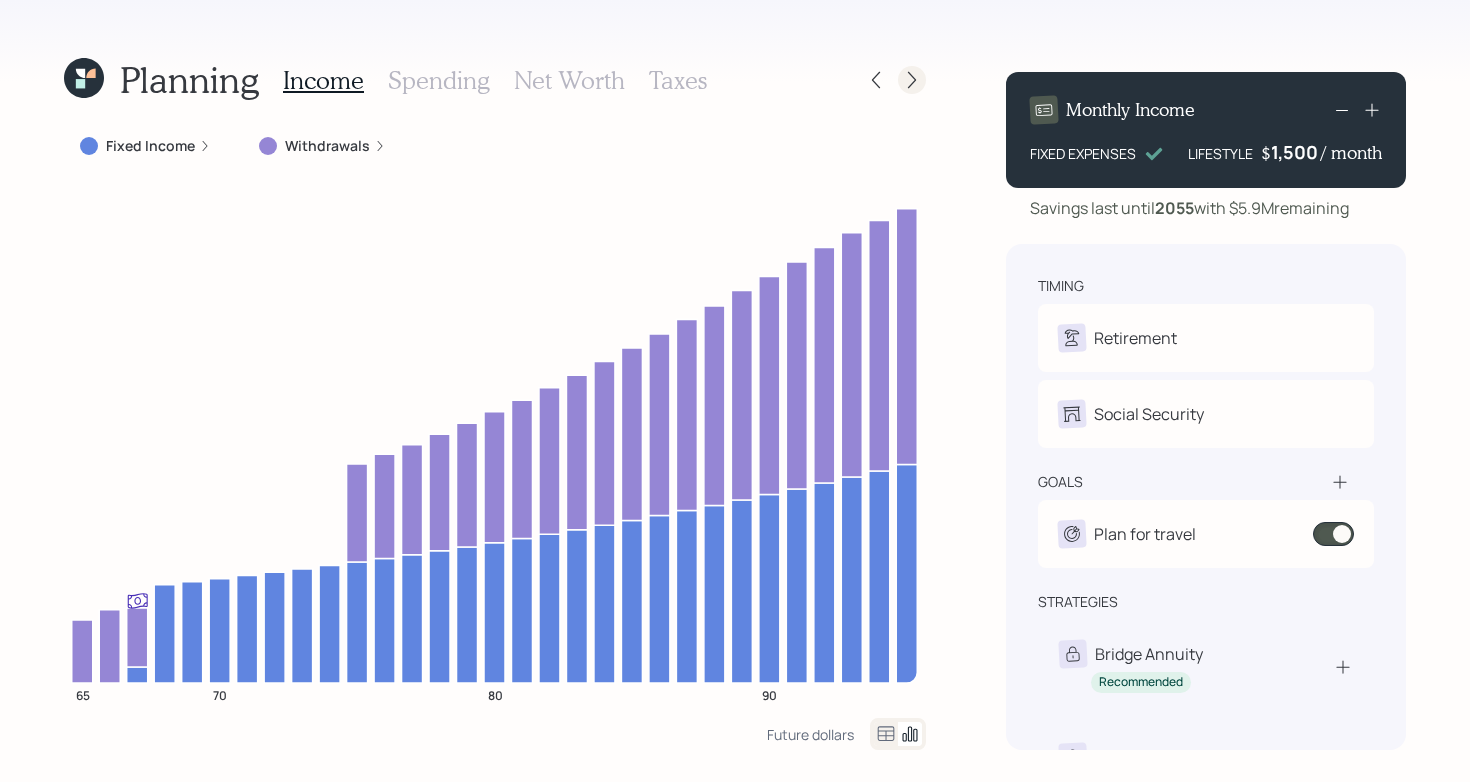 click 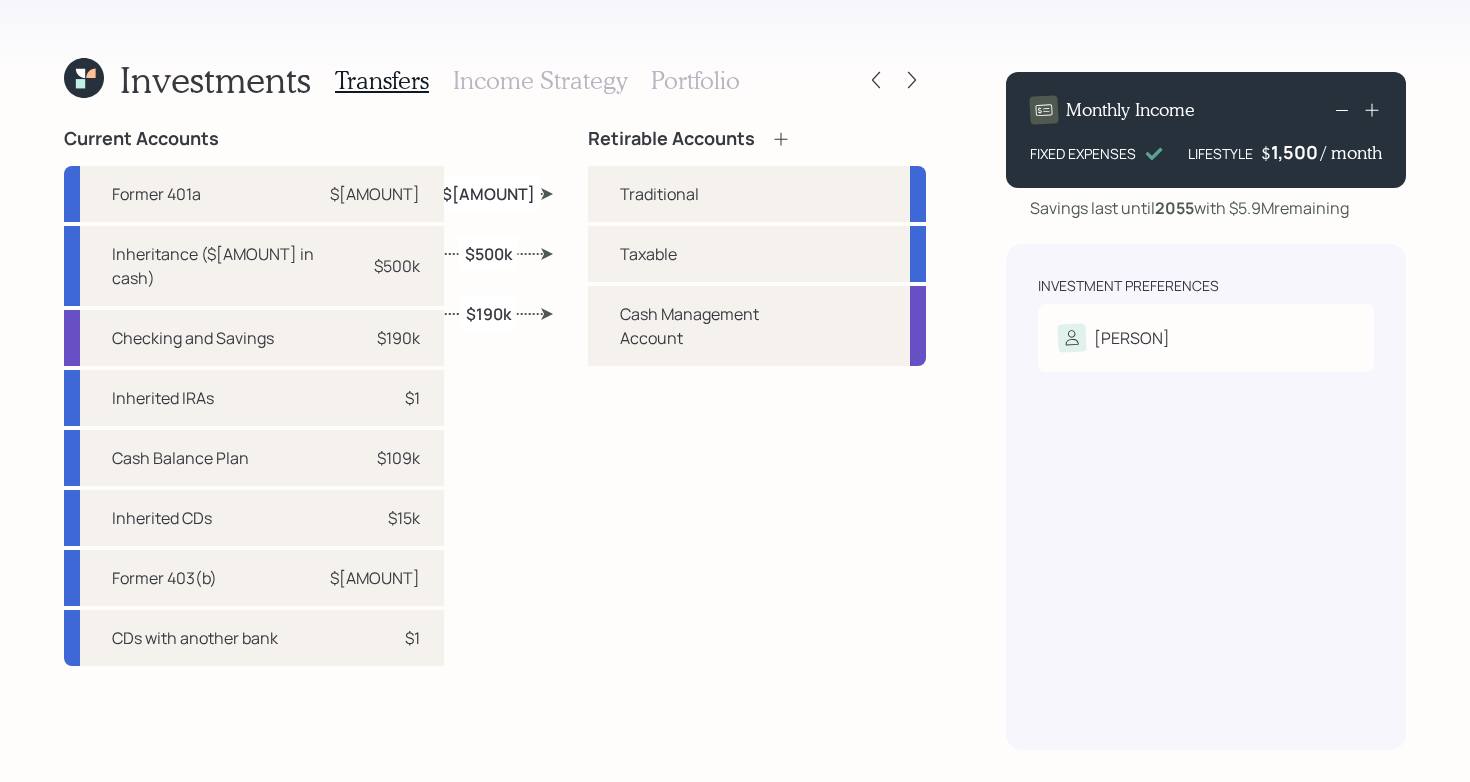 click on "Current Accounts Former 401a $[AMOUNT] Inheritance ($[AMOUNT] in cash) $[AMOUNT] Checking and Savings $[AMOUNT] Inherited IRAs $[AMOUNT] Cash Balance Plan $[AMOUNT] Inherited CDs $[AMOUNT] Former 403(b) $[AMOUNT] CDs with another bank $[AMOUNT] Retirable Accounts Traditional Taxable Cash Management Account $[AMOUNT] $[AMOUNT] $[AMOUNT]" at bounding box center (495, 439) 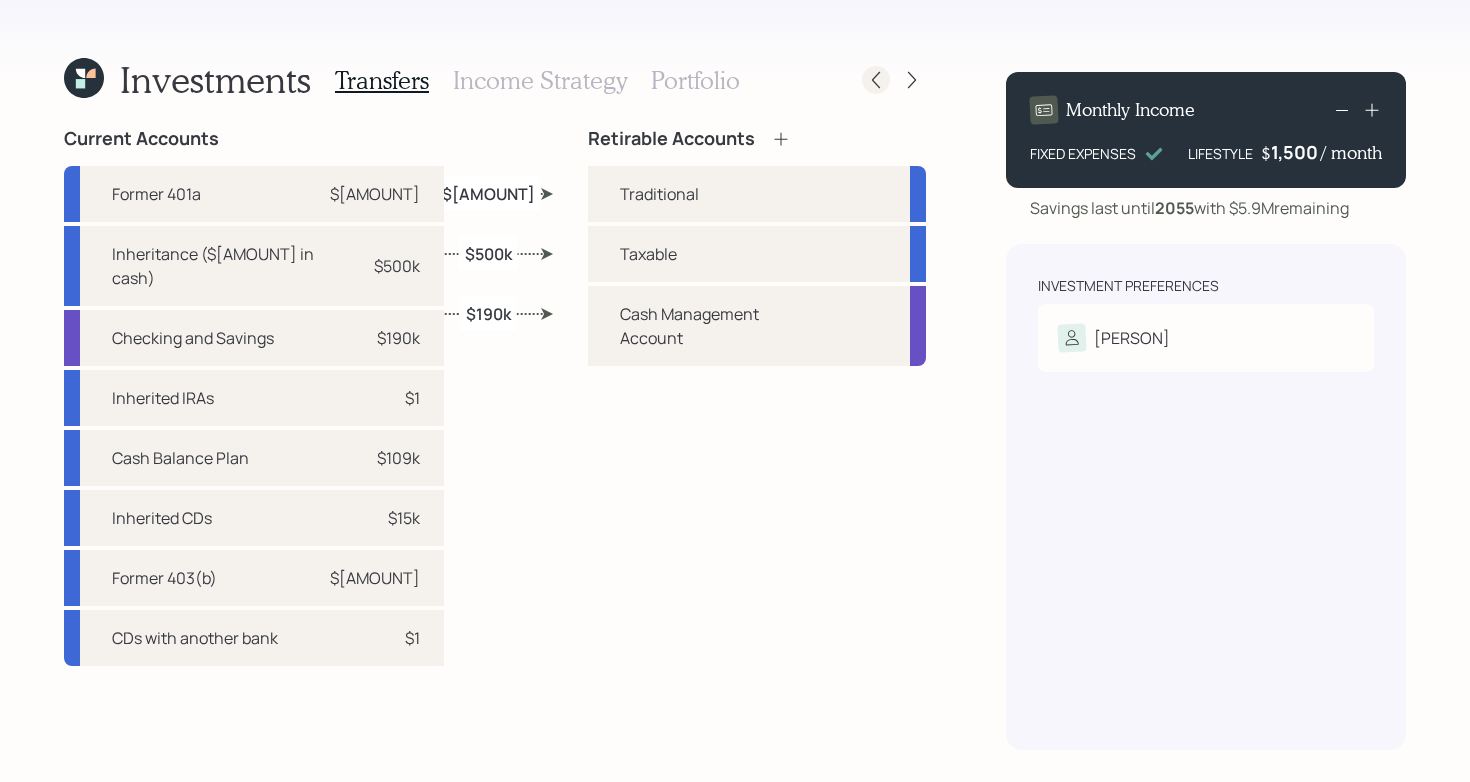 click 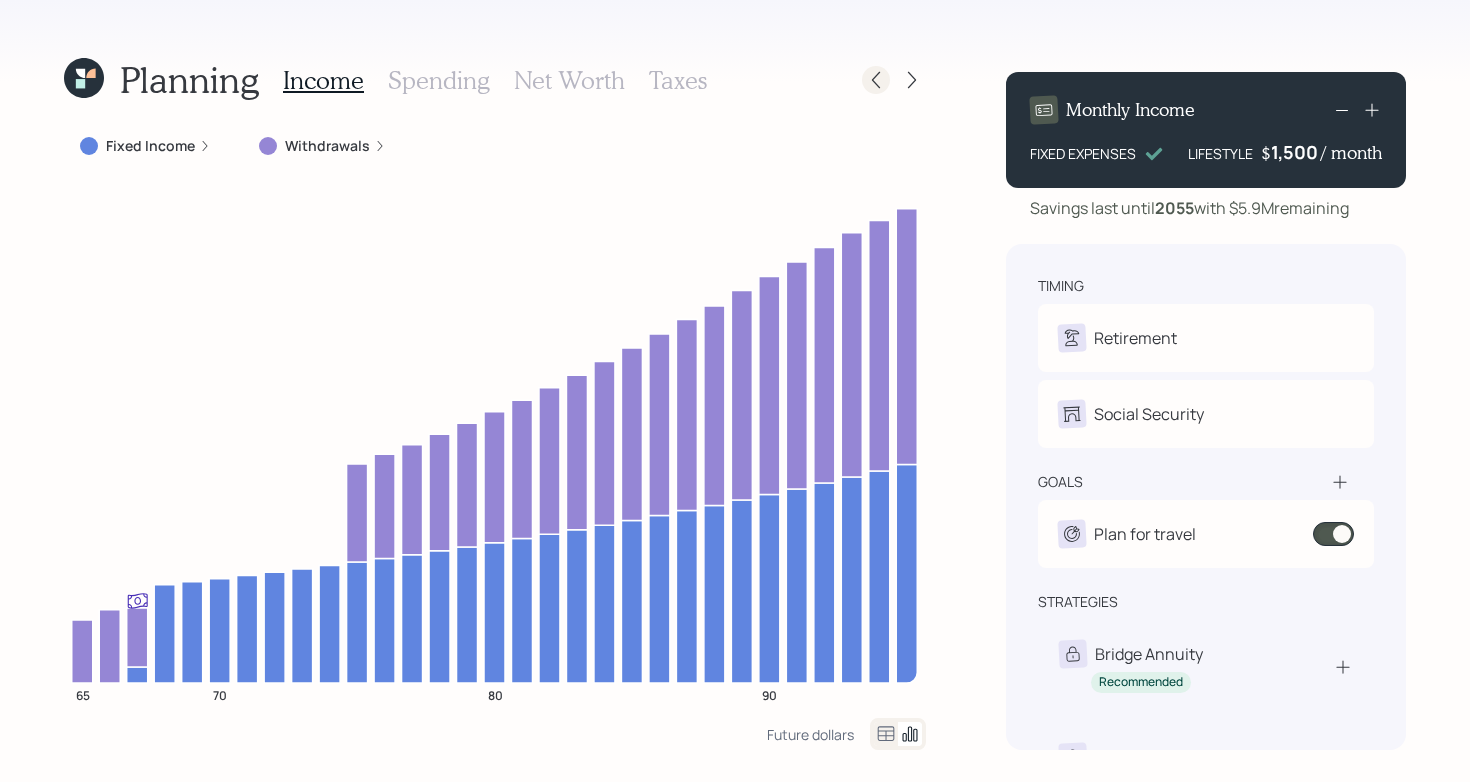 click 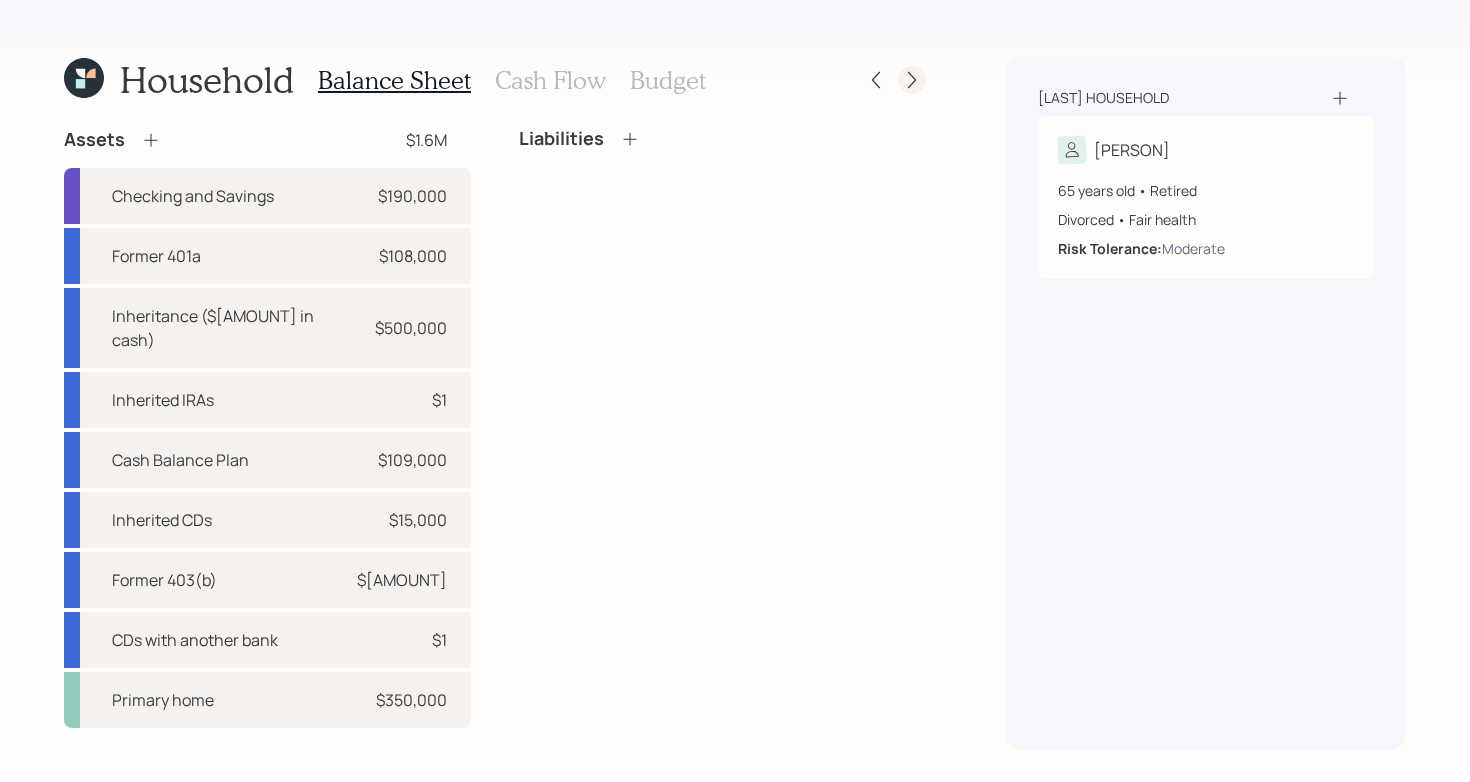 click 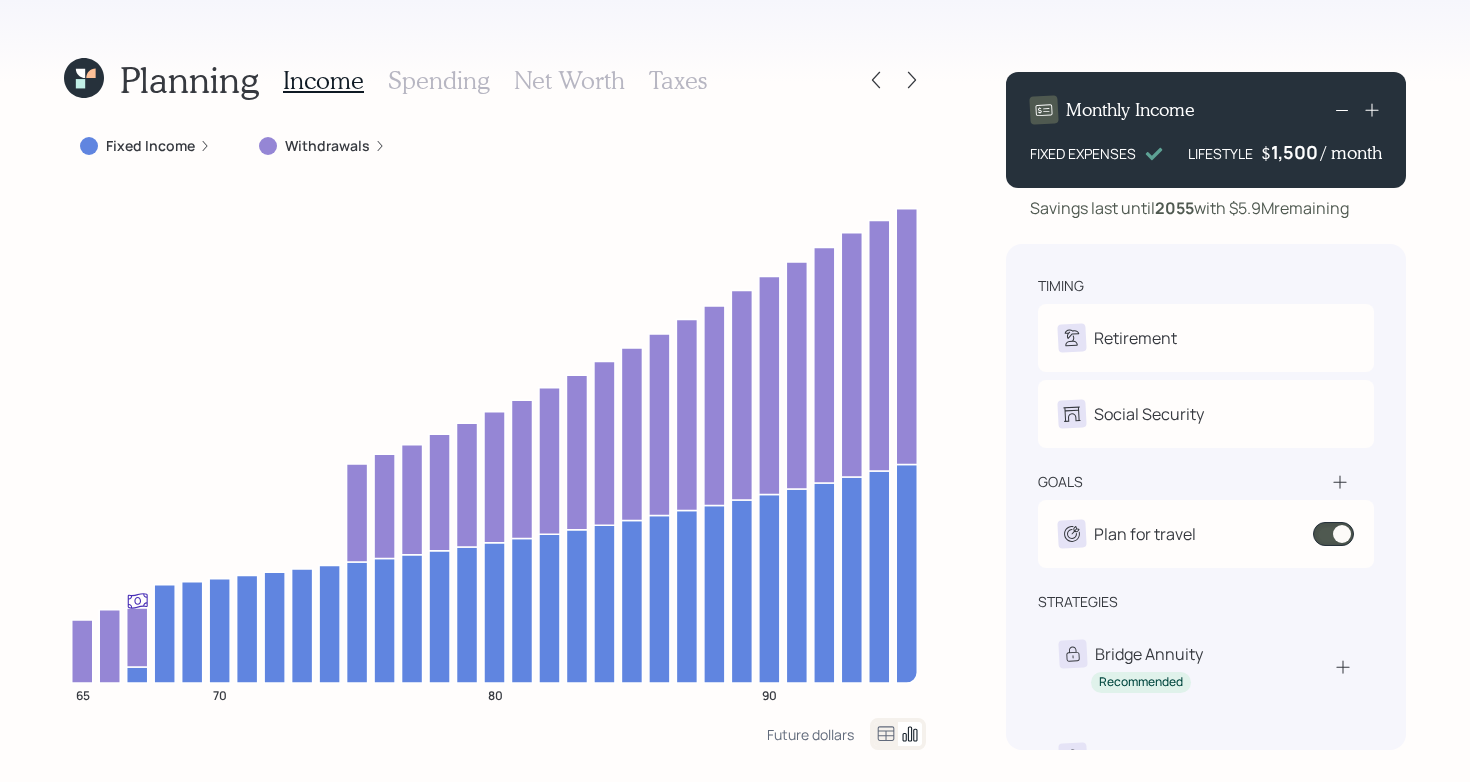 click 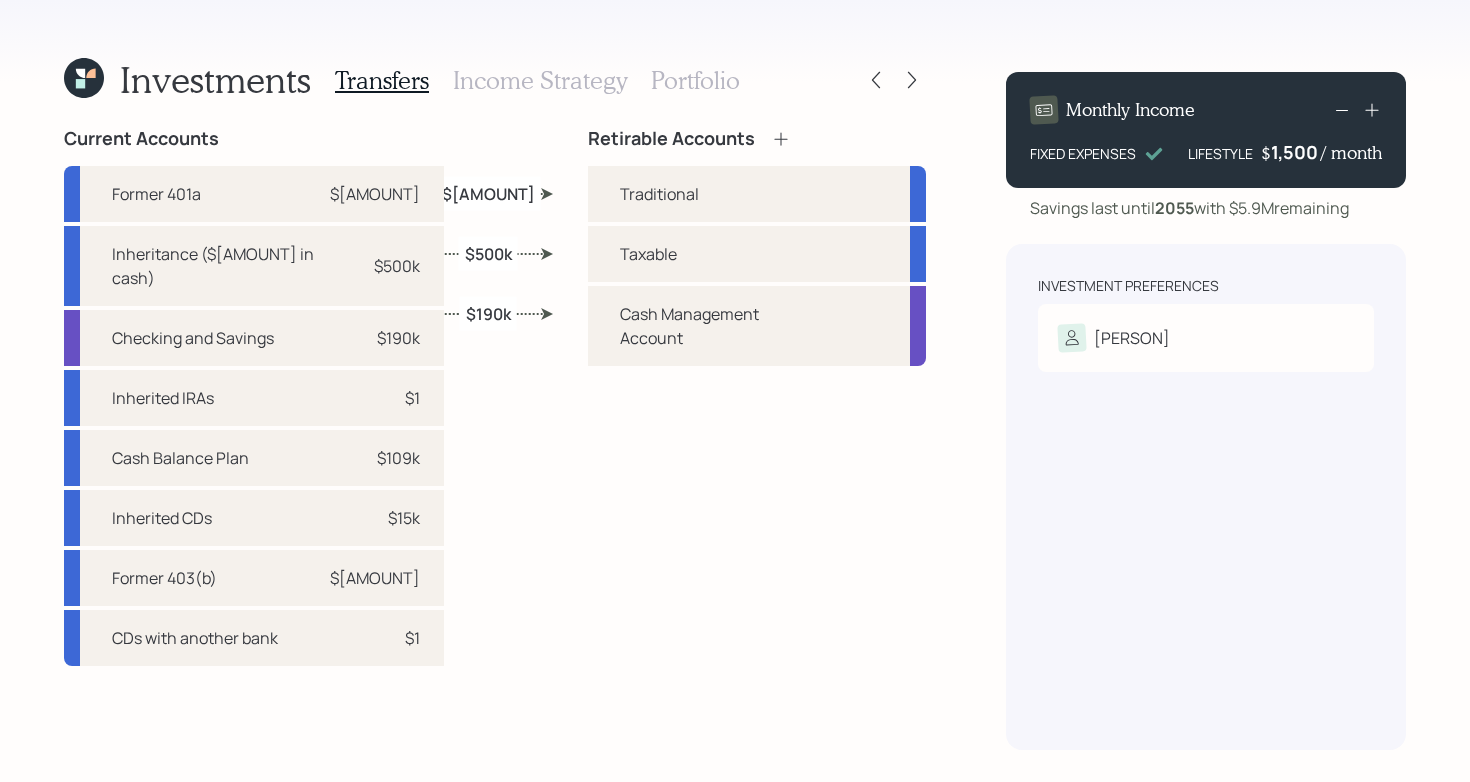 click on "Current Accounts Former 401a $[AMOUNT] Inheritance ($[AMOUNT] in cash) $[AMOUNT] Checking and Savings $[AMOUNT] Inherited IRAs $[AMOUNT] Cash Balance Plan $[AMOUNT] Inherited CDs $[AMOUNT] Former 403(b) $[AMOUNT] CDs with another bank $[AMOUNT] Retirable Accounts Traditional Taxable Cash Management Account $[AMOUNT] $[AMOUNT] $[AMOUNT]" at bounding box center (495, 439) 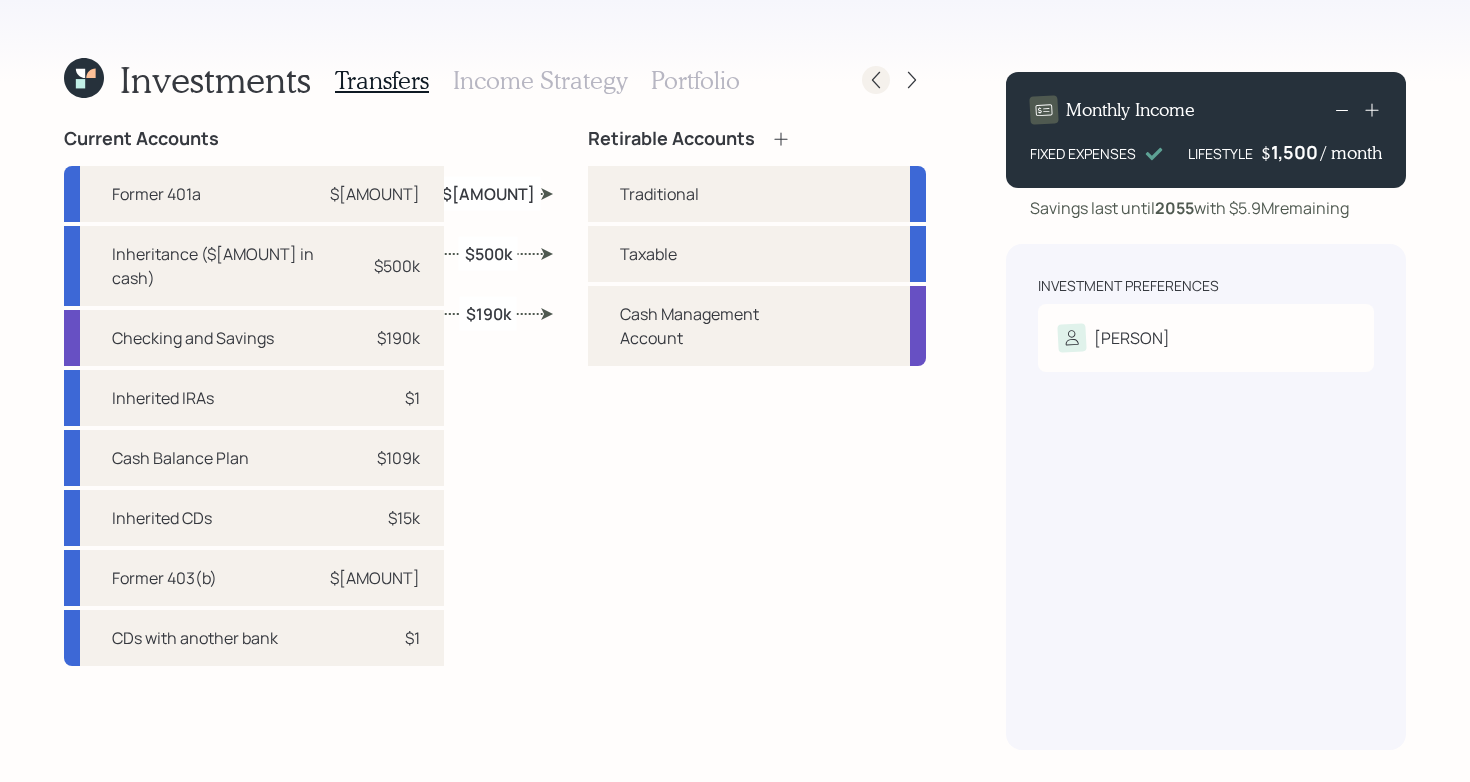 click 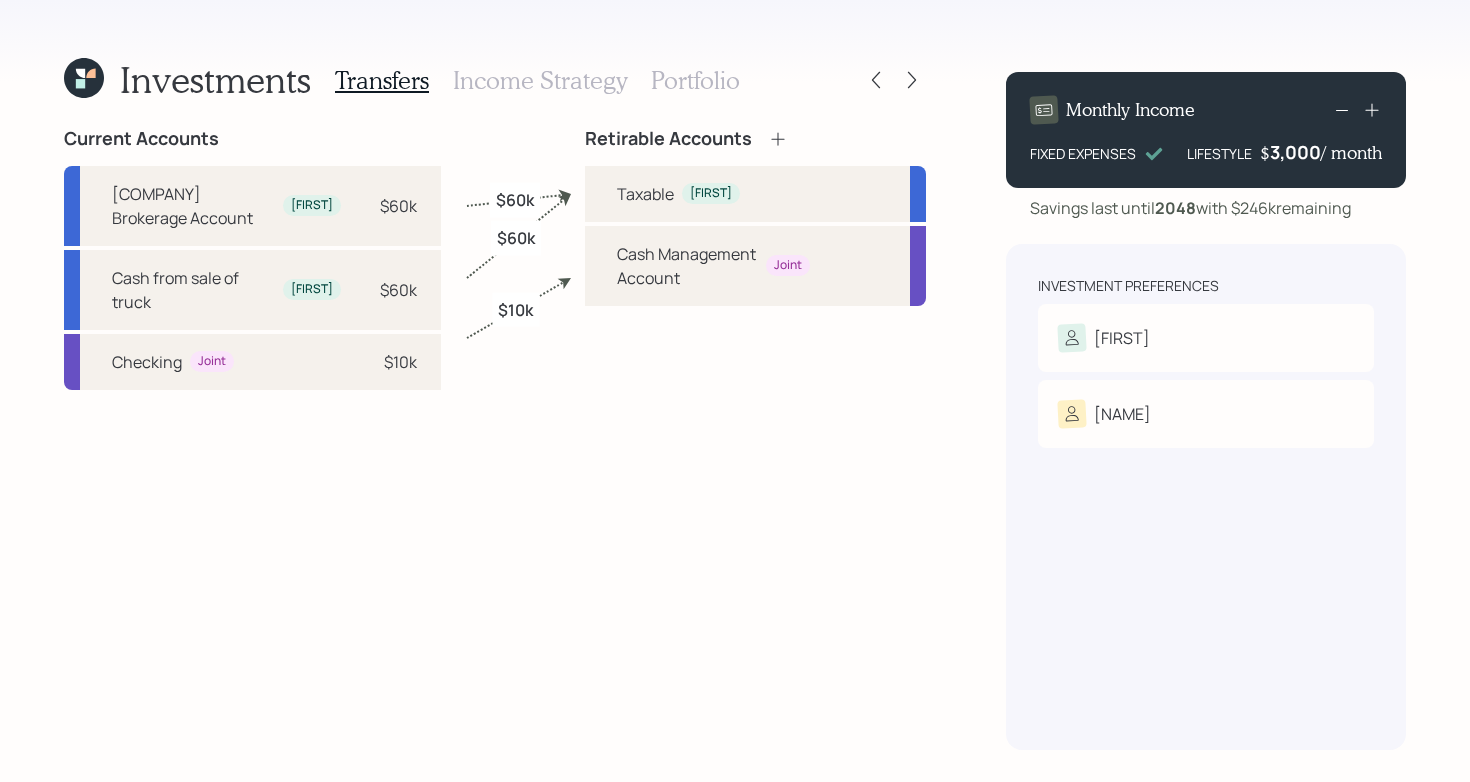 scroll, scrollTop: 0, scrollLeft: 0, axis: both 